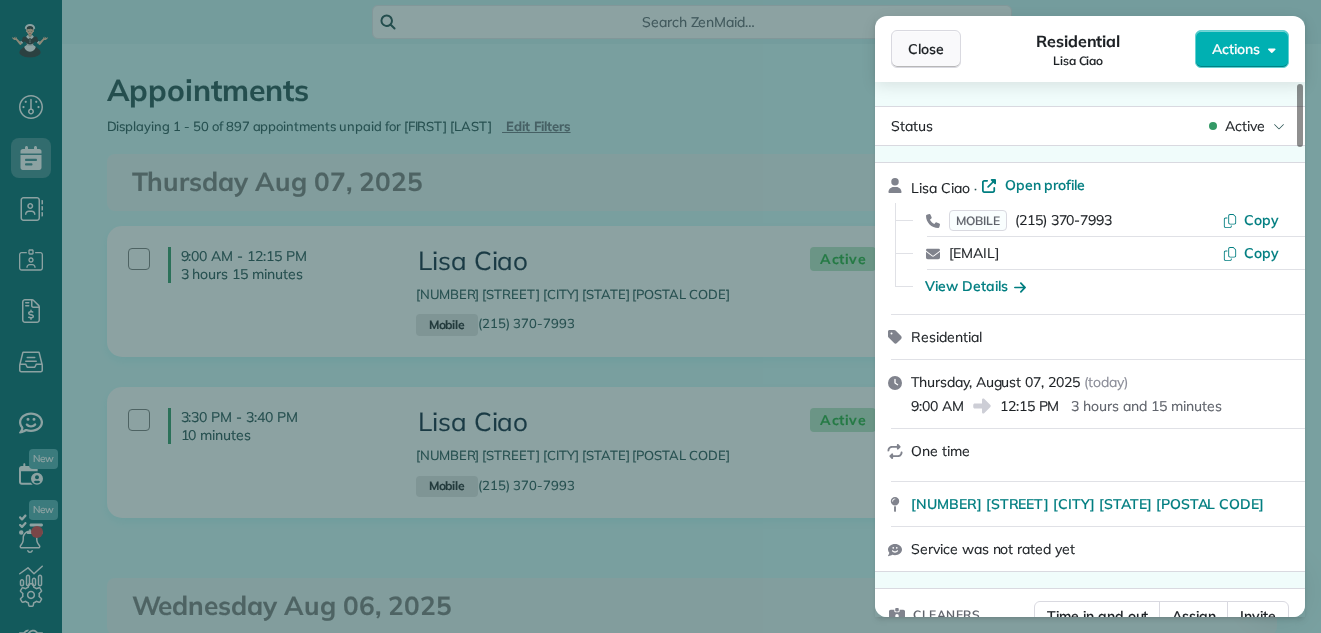 scroll, scrollTop: 0, scrollLeft: 0, axis: both 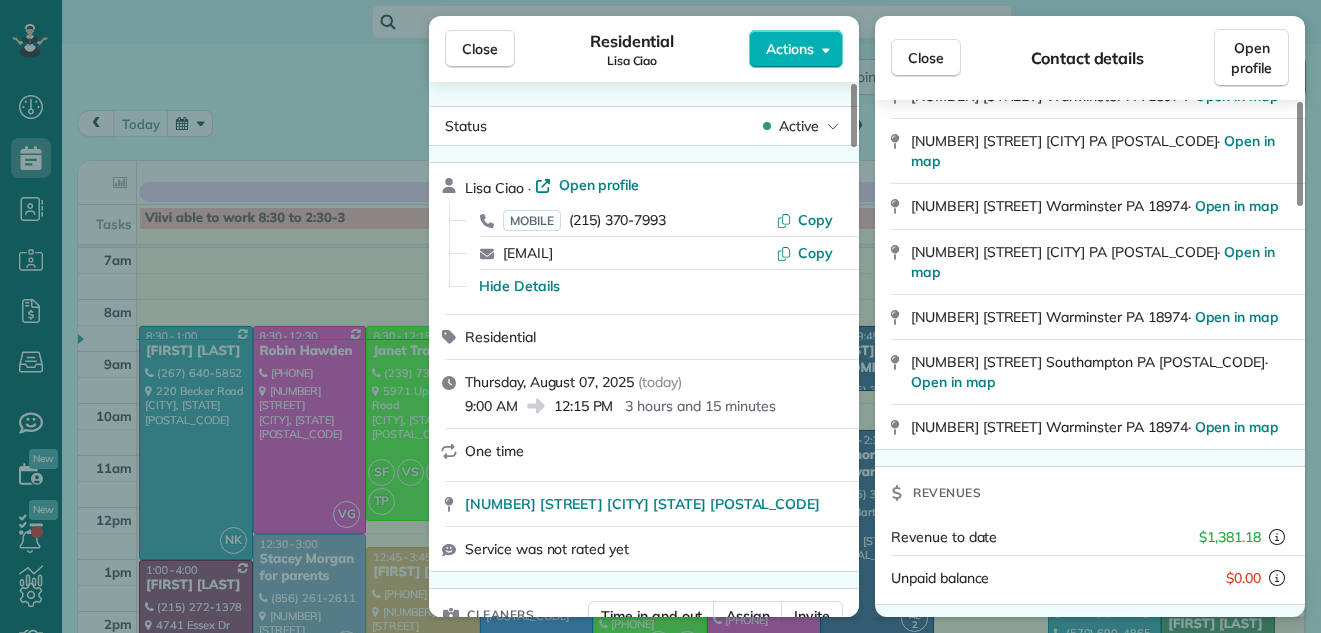 drag, startPoint x: 1299, startPoint y: 114, endPoint x: 1288, endPoint y: 172, distance: 59.03389 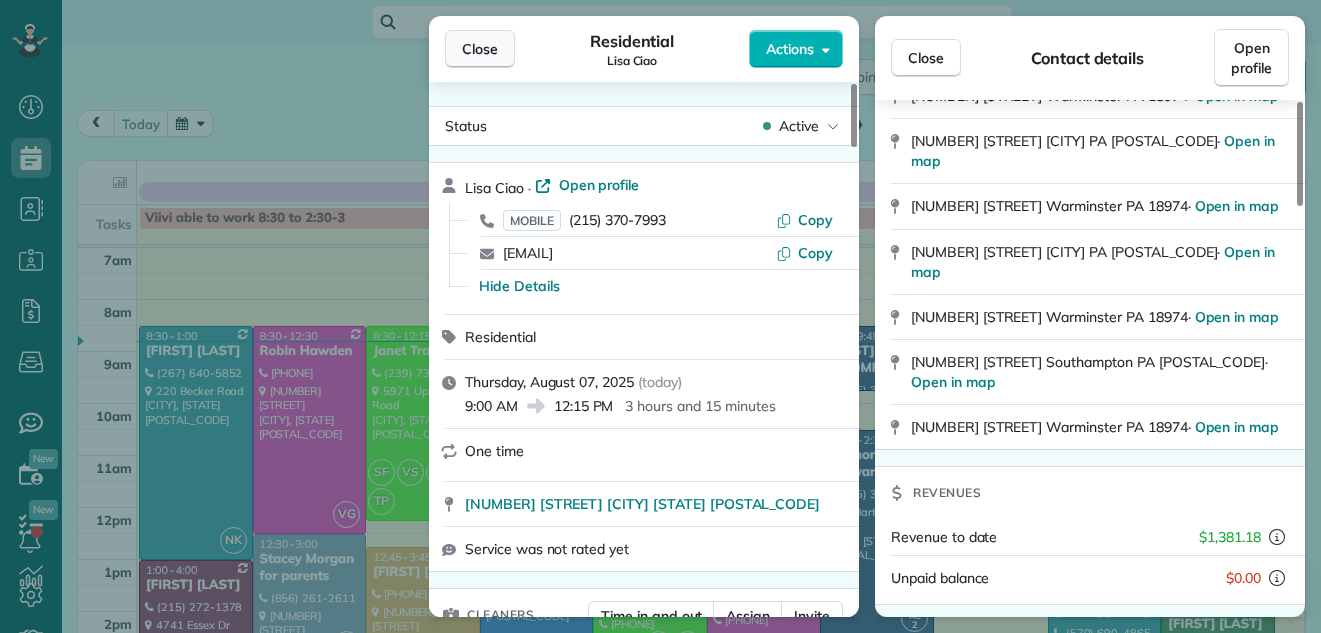 click on "Close" at bounding box center (480, 49) 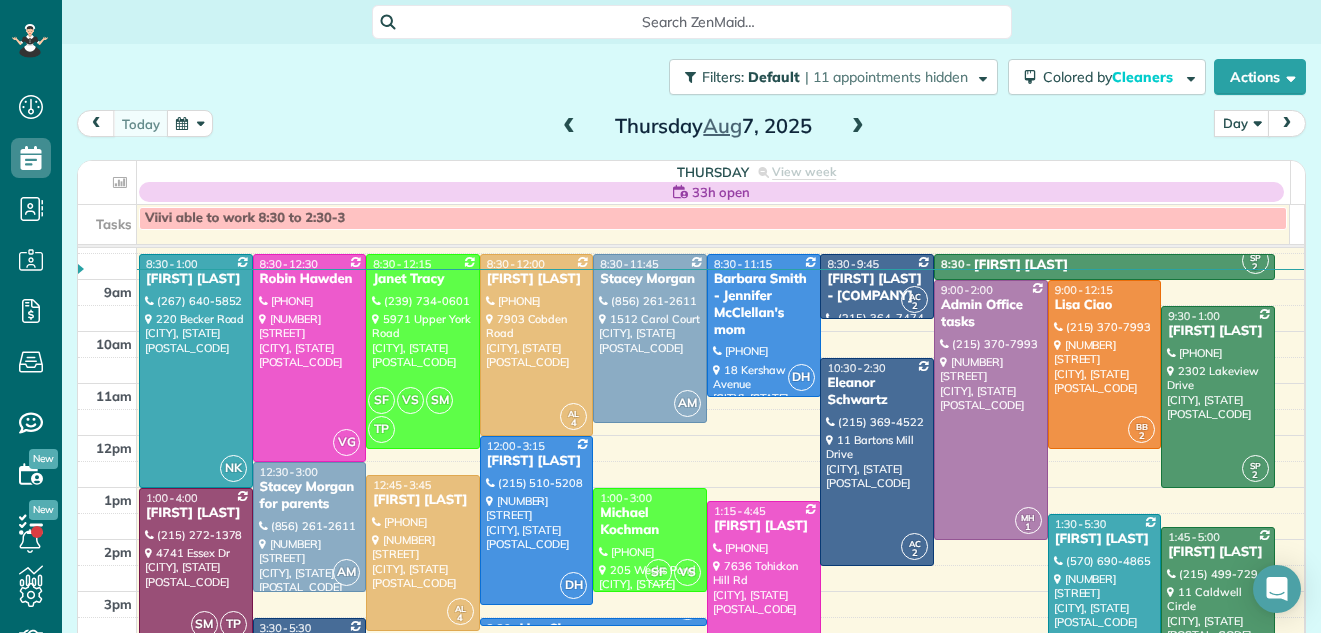 scroll, scrollTop: 0, scrollLeft: 0, axis: both 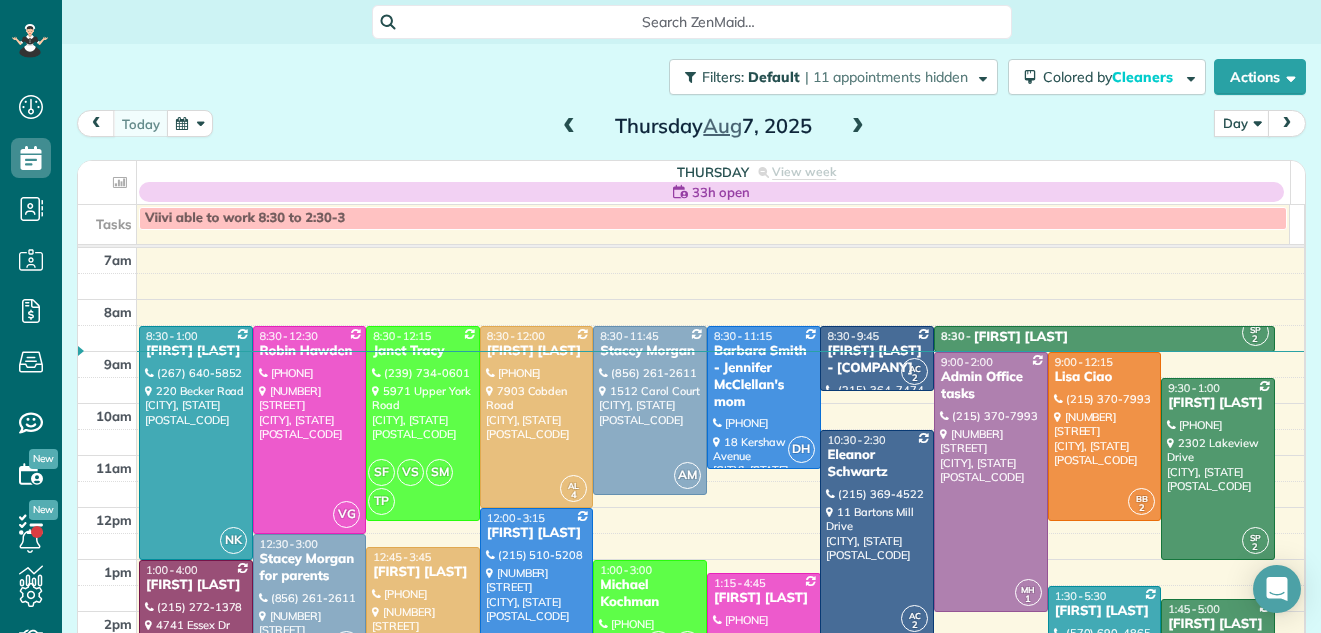 click at bounding box center (858, 127) 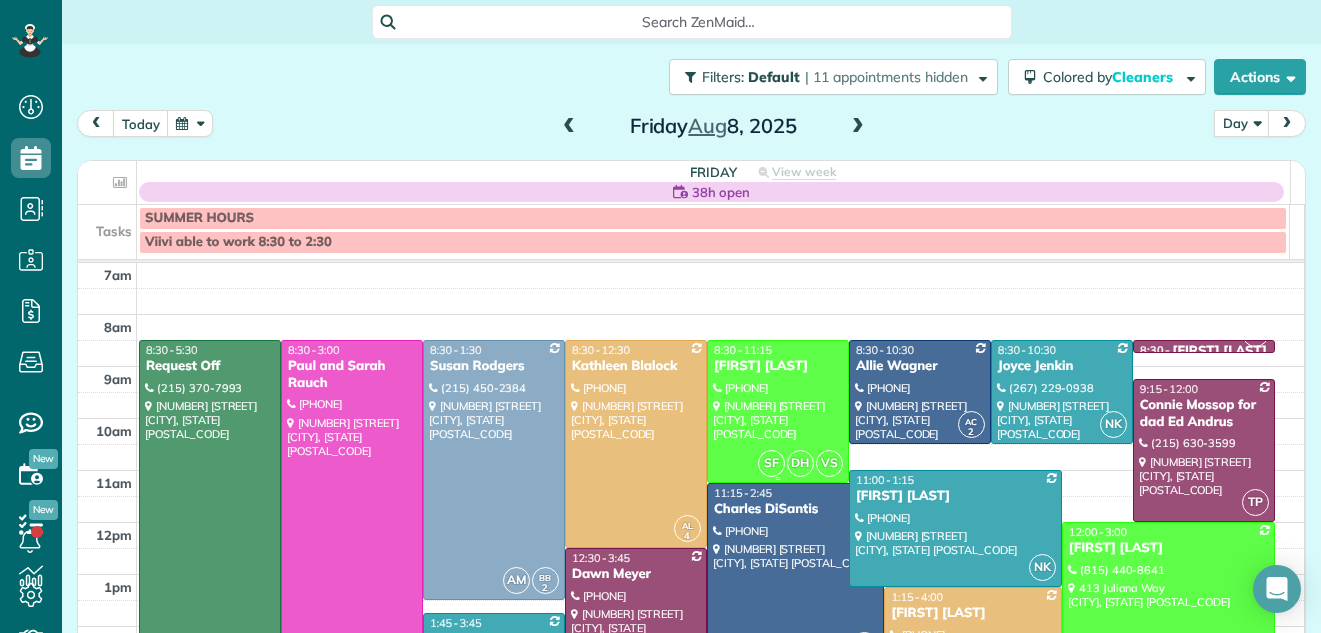 click on "[FIRST] [LAST]" at bounding box center (778, 366) 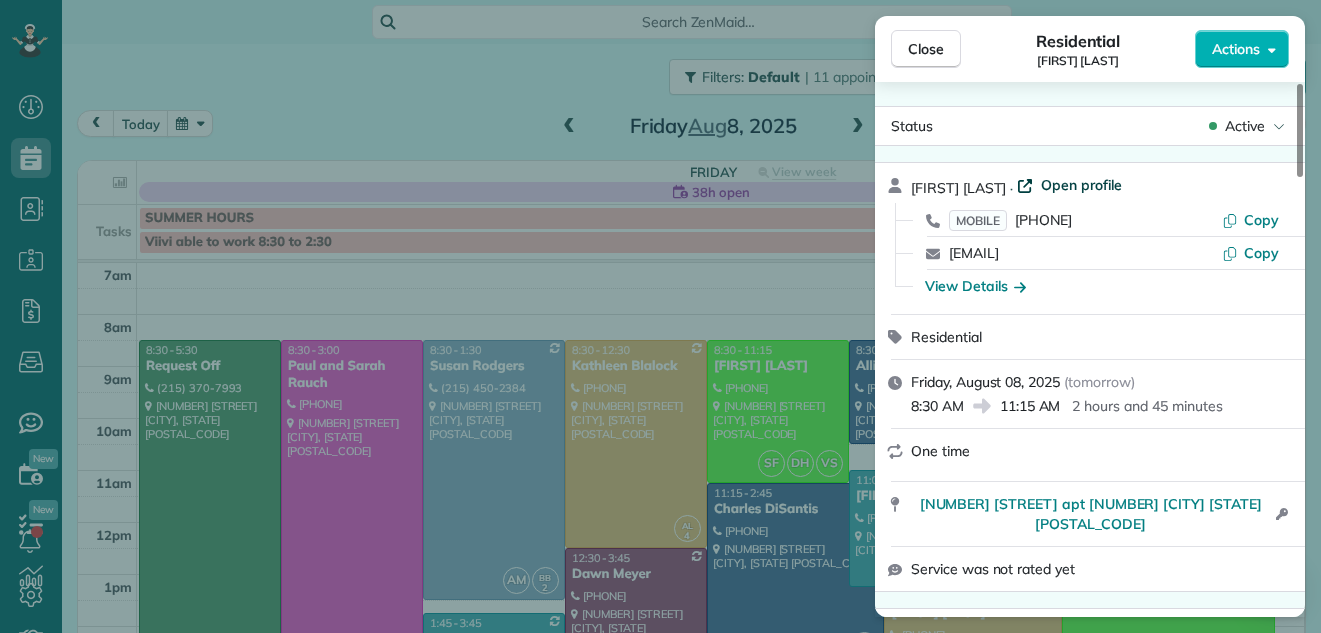 click on "Open profile" at bounding box center (1081, 185) 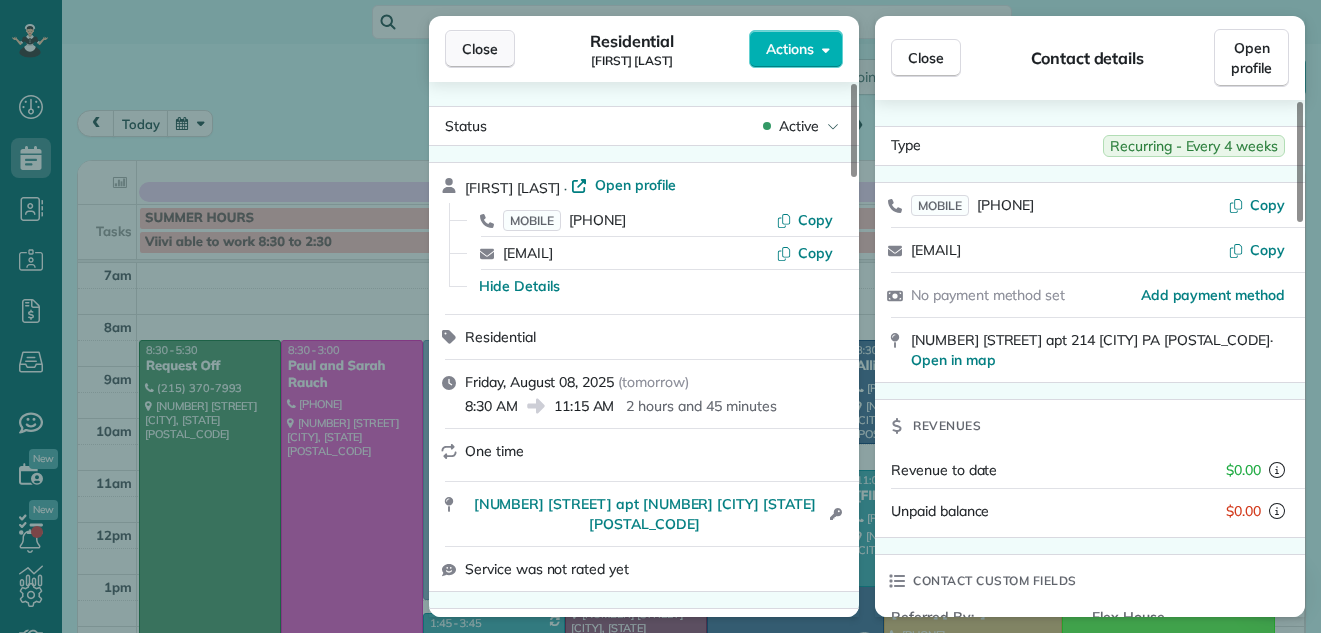 click on "Close" at bounding box center [480, 49] 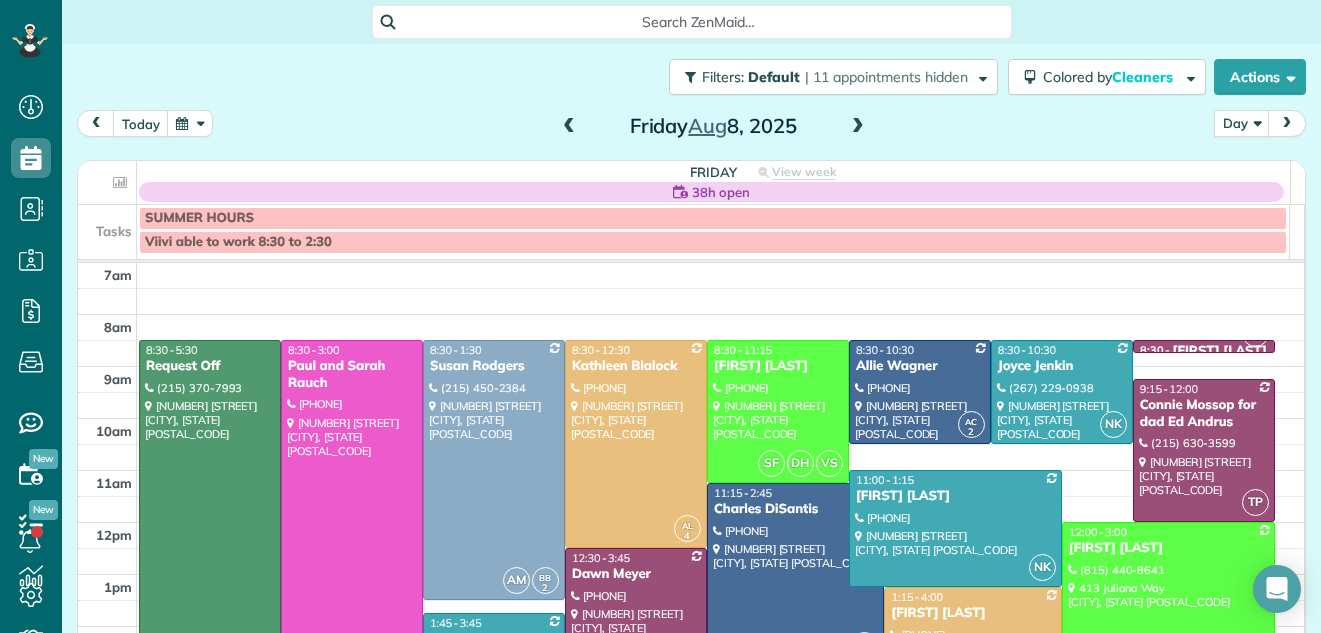 click at bounding box center [569, 127] 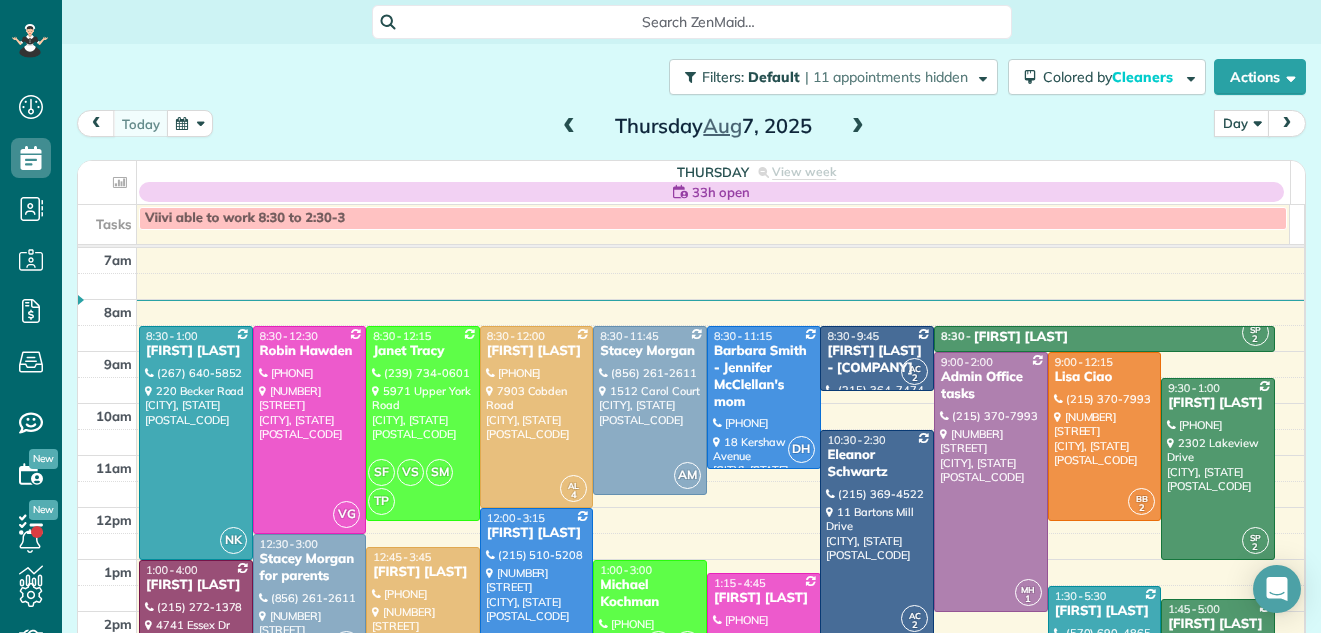 click at bounding box center [569, 127] 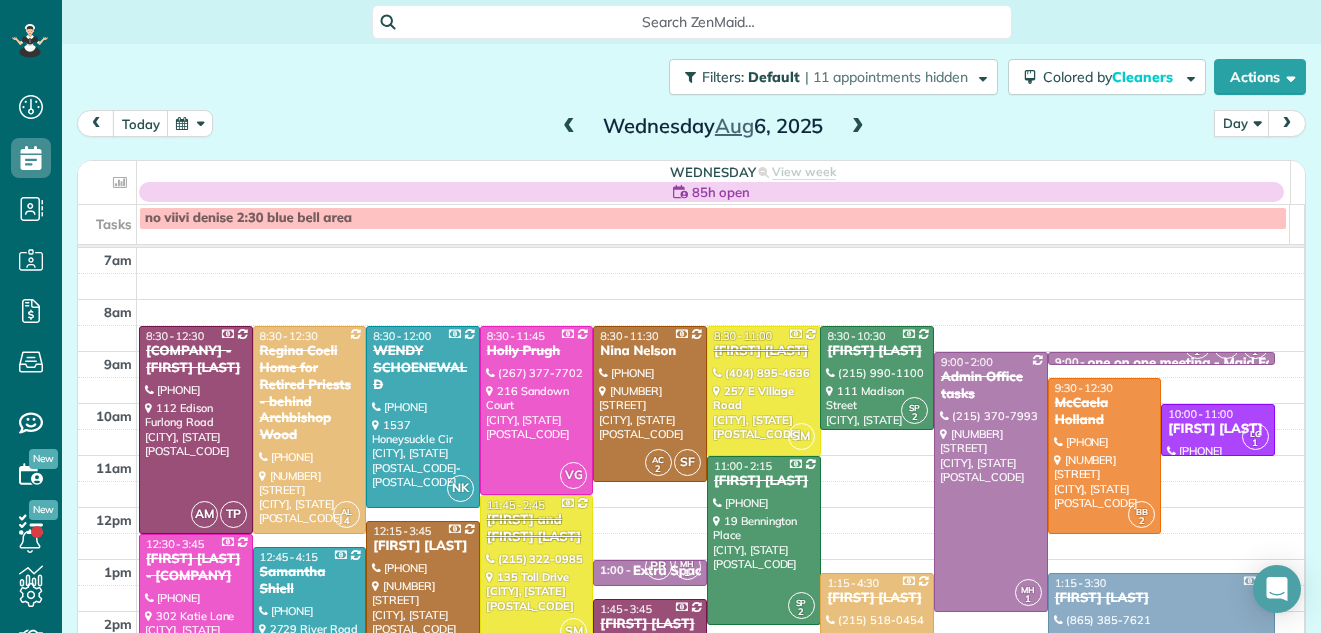 scroll, scrollTop: 58, scrollLeft: 0, axis: vertical 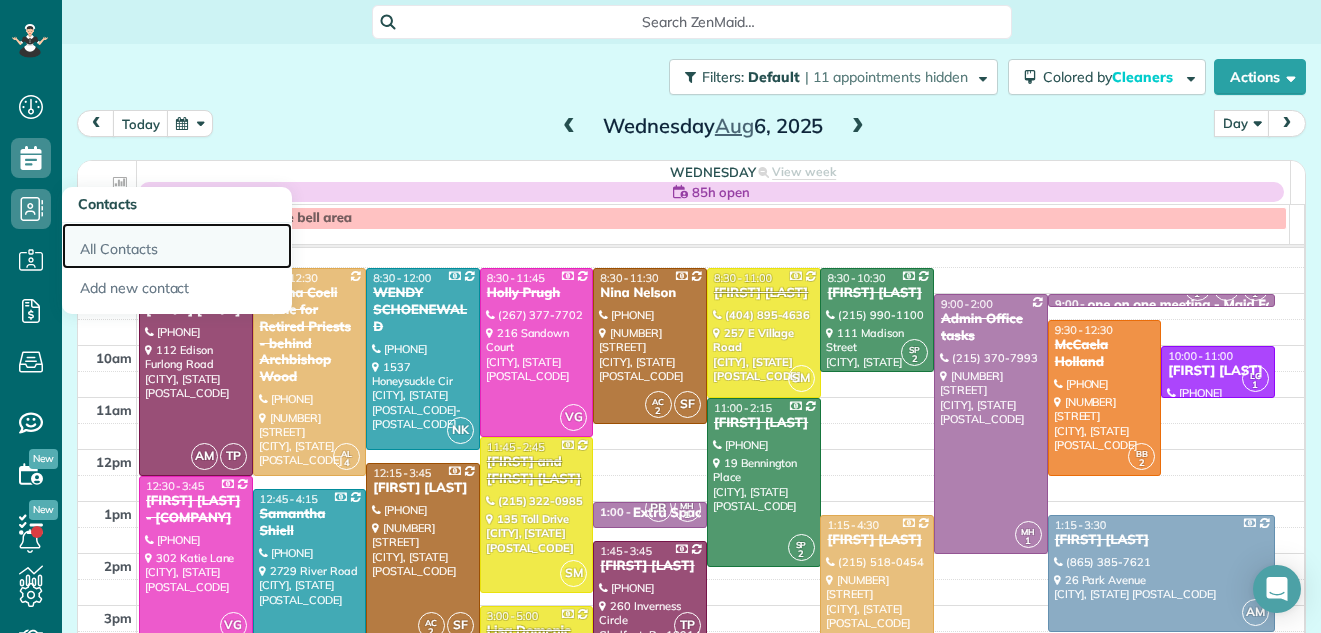 click on "All Contacts" at bounding box center (177, 246) 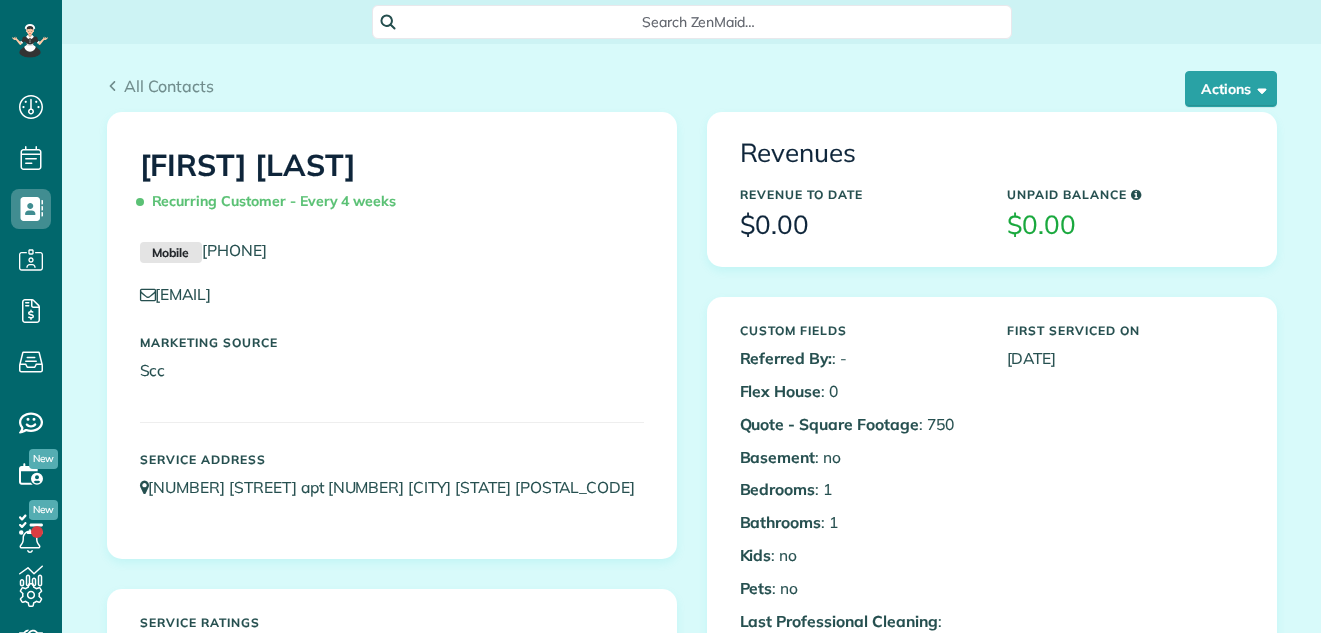 scroll, scrollTop: 0, scrollLeft: 0, axis: both 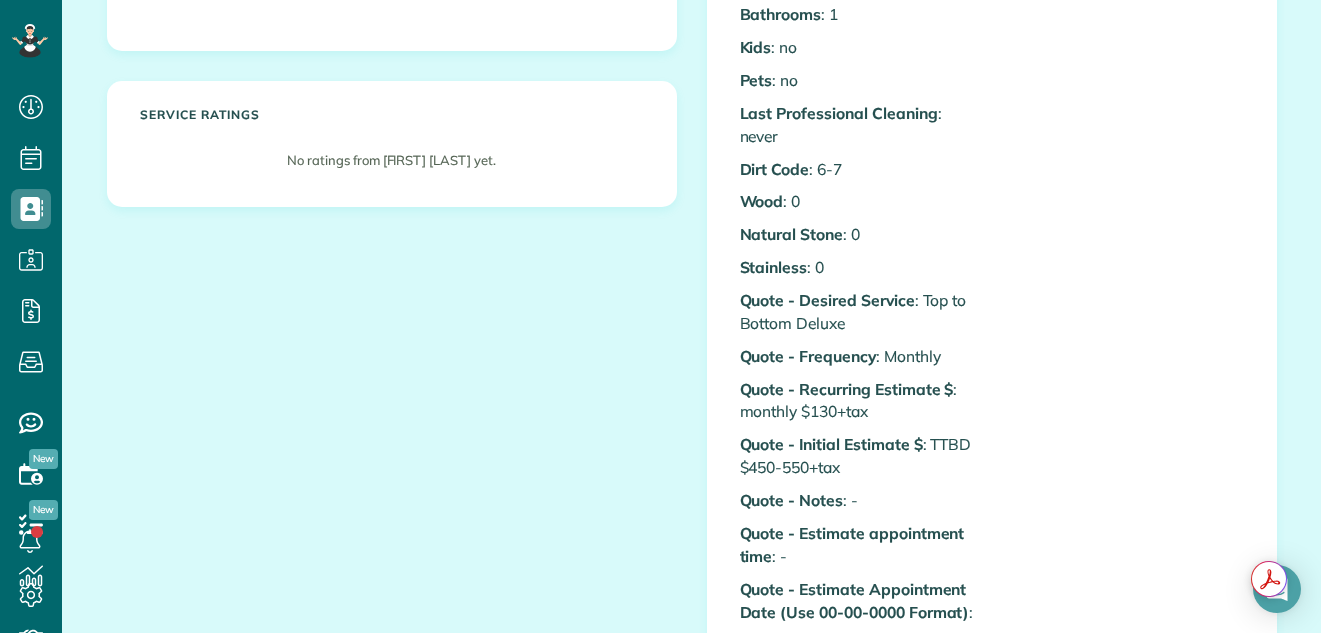 click on "All Contacts
Actions
Edit
Add Appointment
Recent Activity
Send Email
Show Past appointments
Show Future appointments
Manage Credit Cards
Delete" at bounding box center [691, 1028] 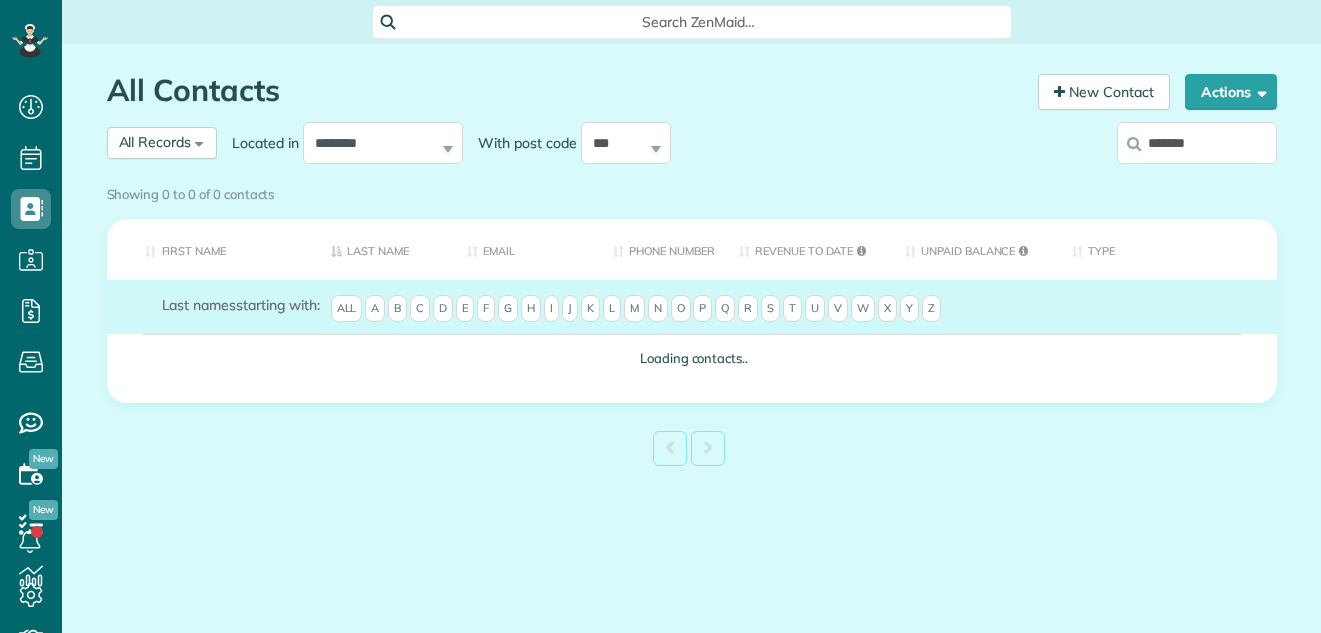 scroll, scrollTop: 0, scrollLeft: 0, axis: both 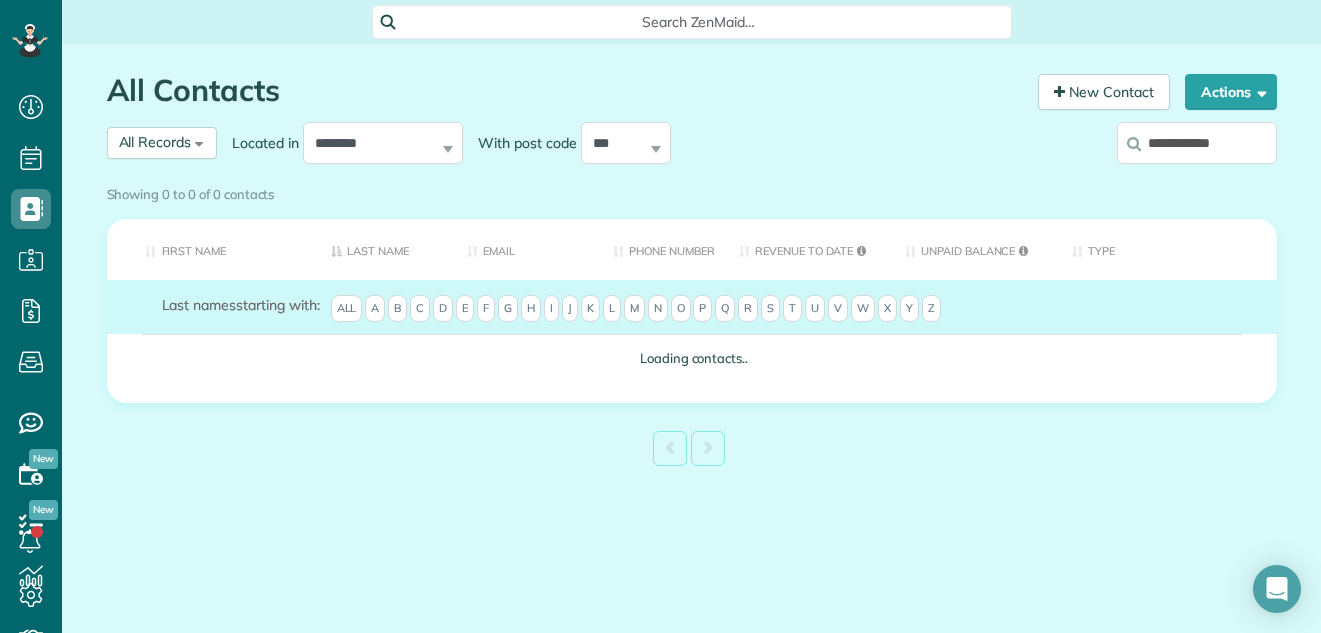 type on "**********" 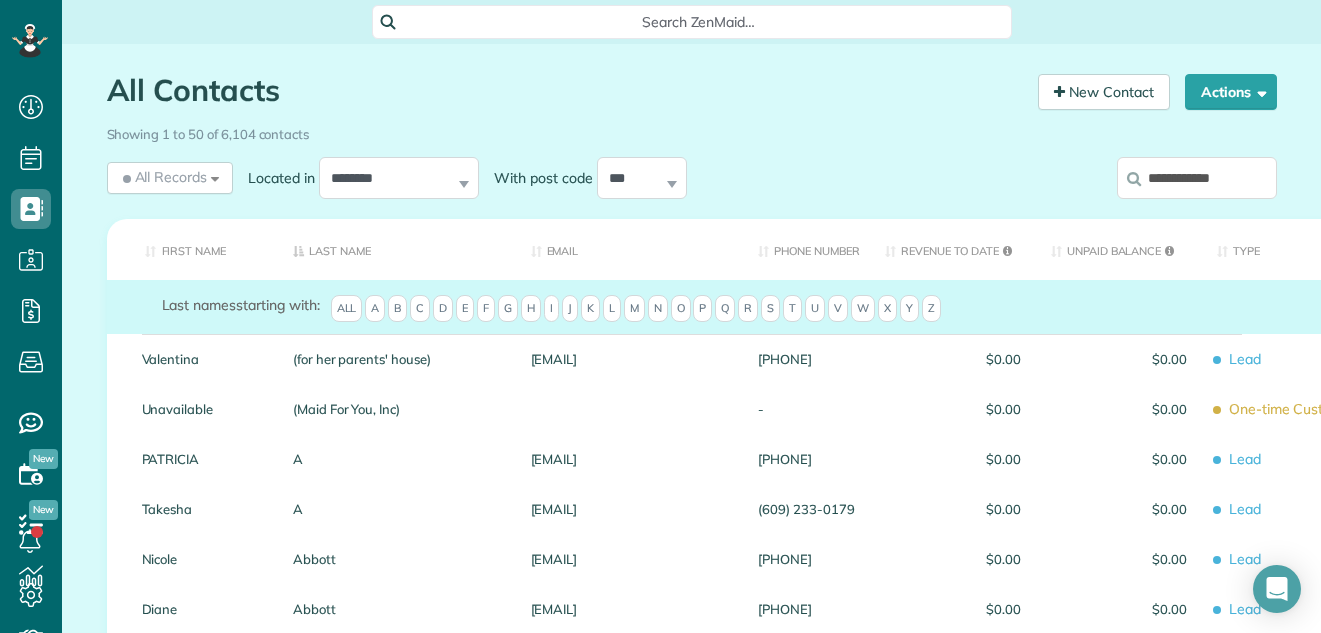 click on "**********" at bounding box center (1197, 178) 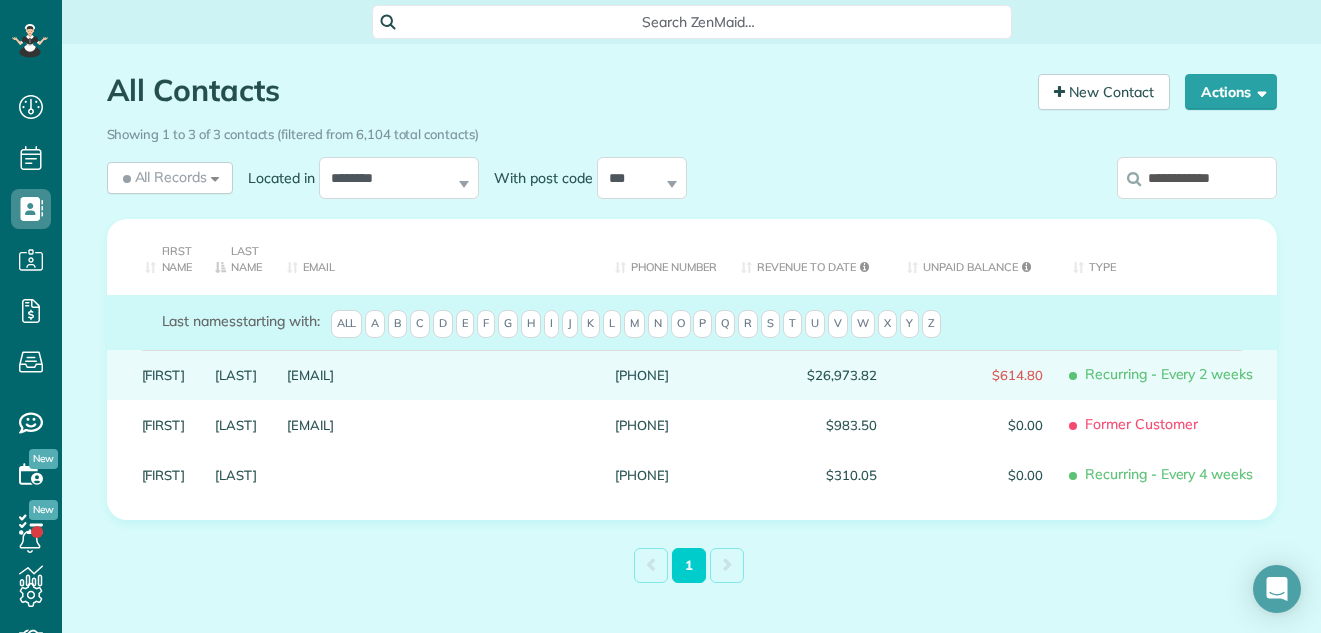 click on "Theresa" at bounding box center [164, 375] 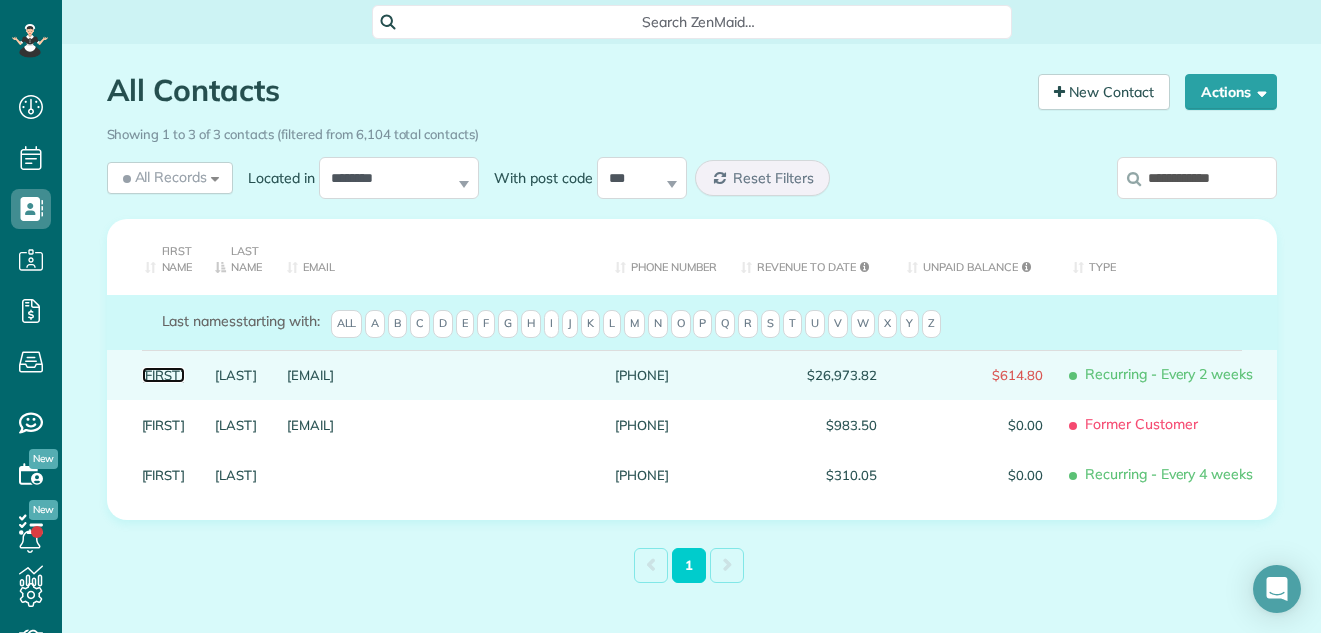 click on "Theresa" at bounding box center (164, 375) 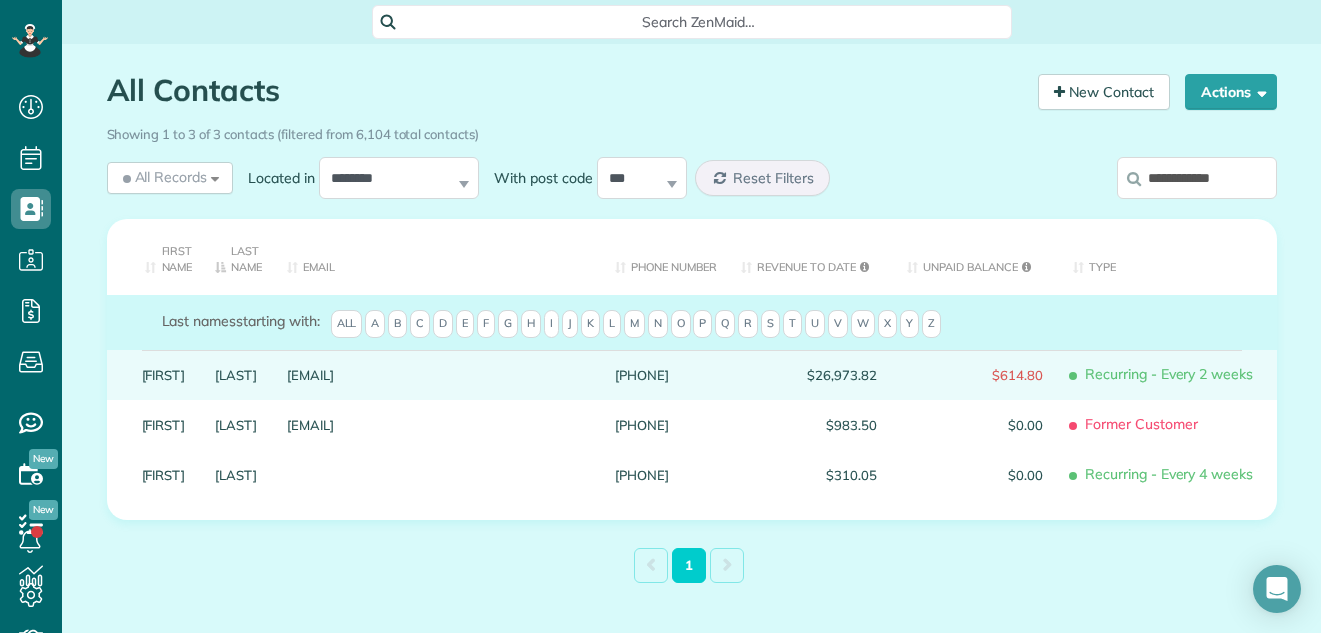 click on "Theresa" at bounding box center [164, 375] 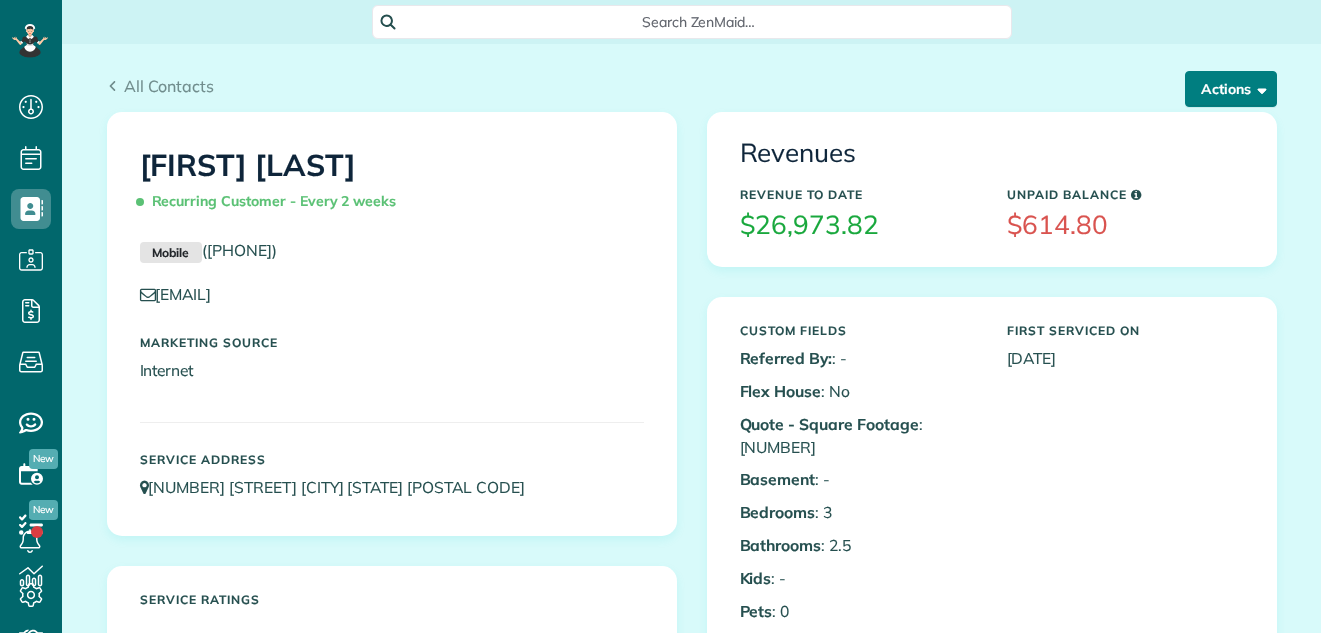 scroll, scrollTop: 0, scrollLeft: 0, axis: both 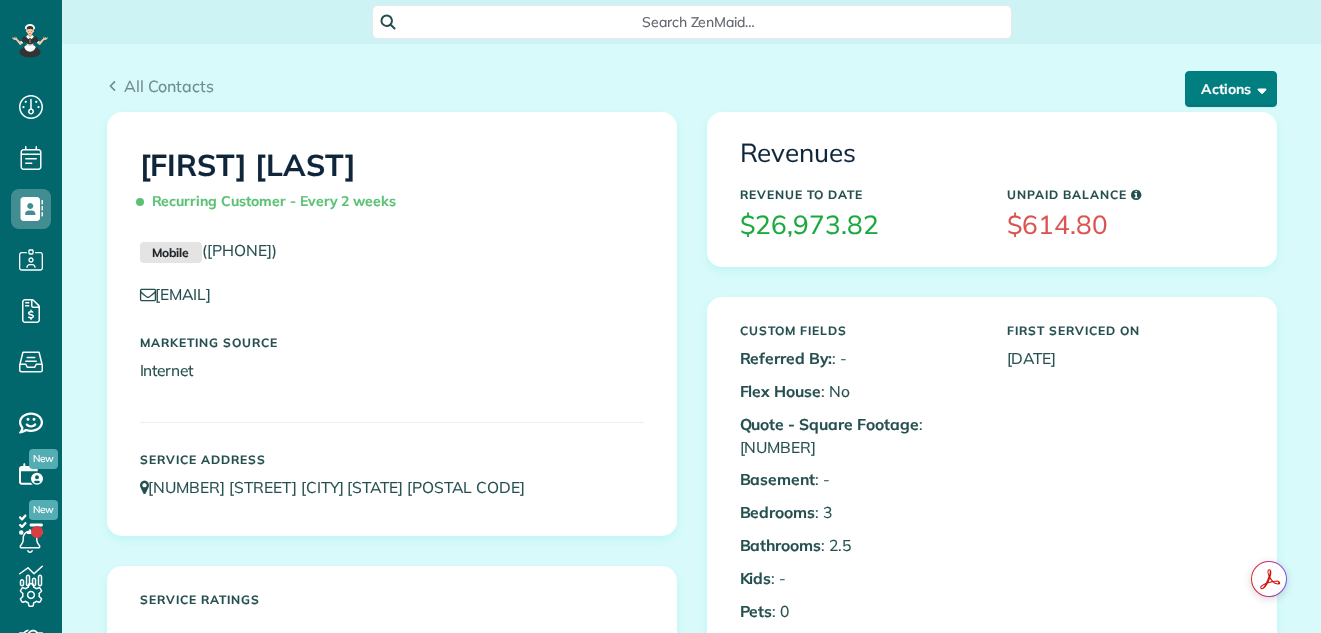 click on "Actions" at bounding box center (1231, 89) 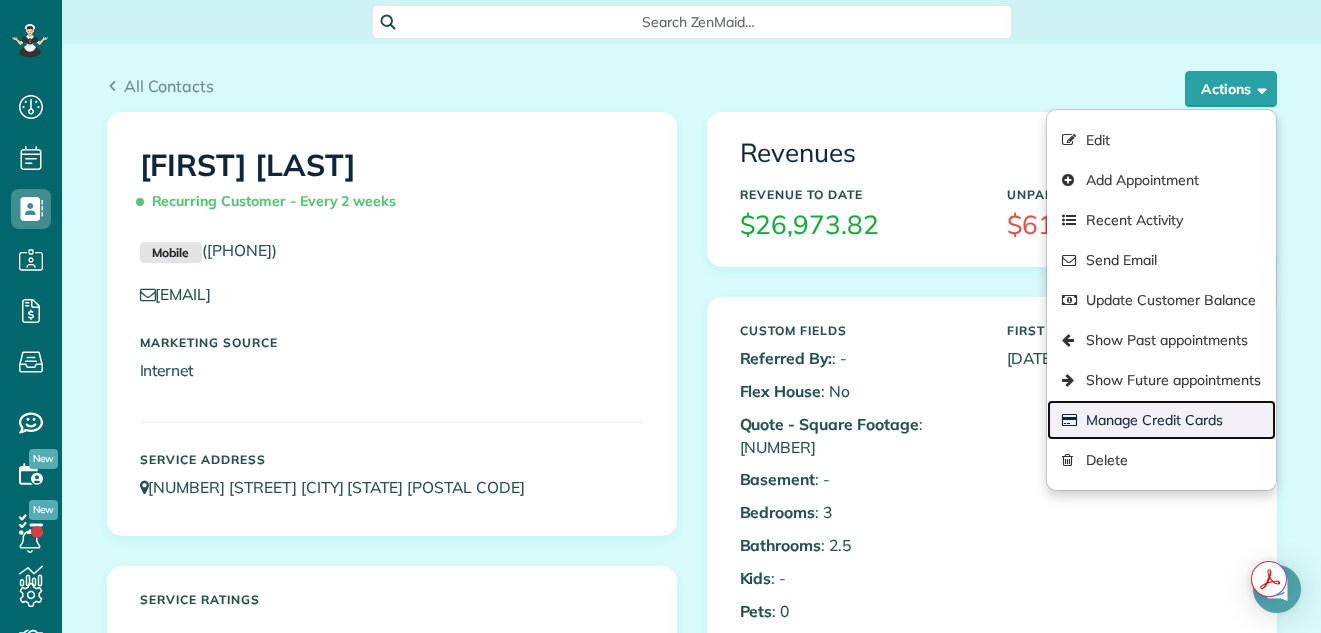 click on "Manage Credit Cards" at bounding box center [1161, 420] 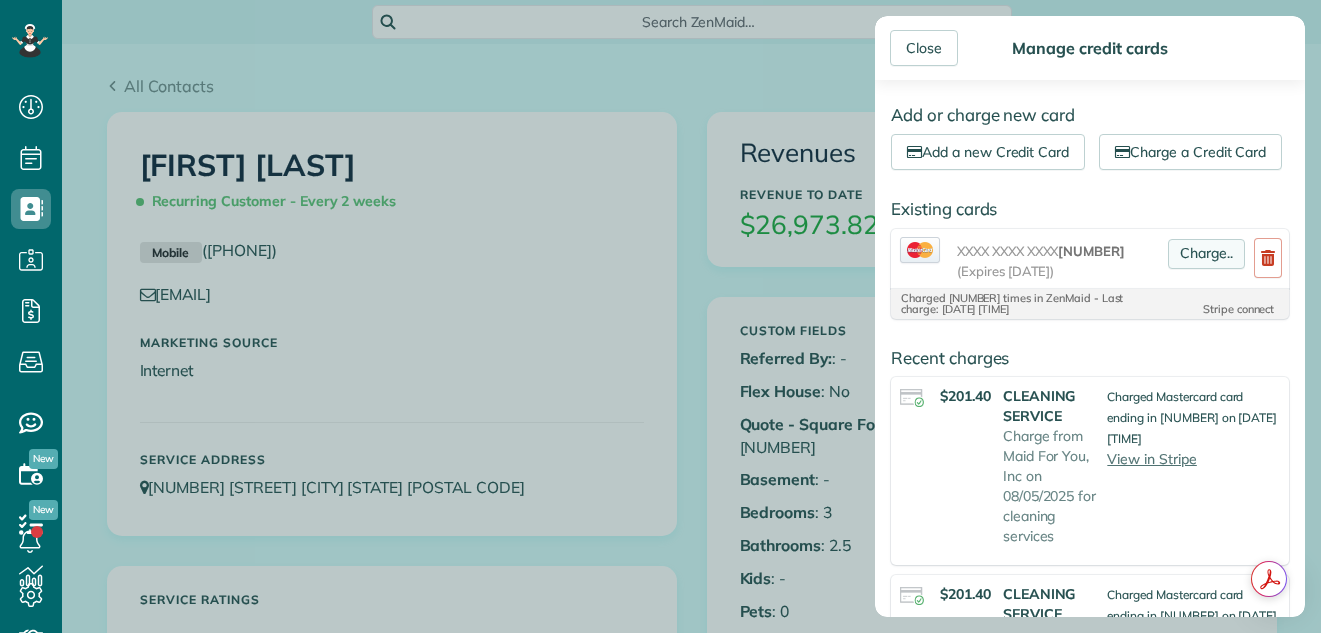 click on "Charge.." at bounding box center (1206, 254) 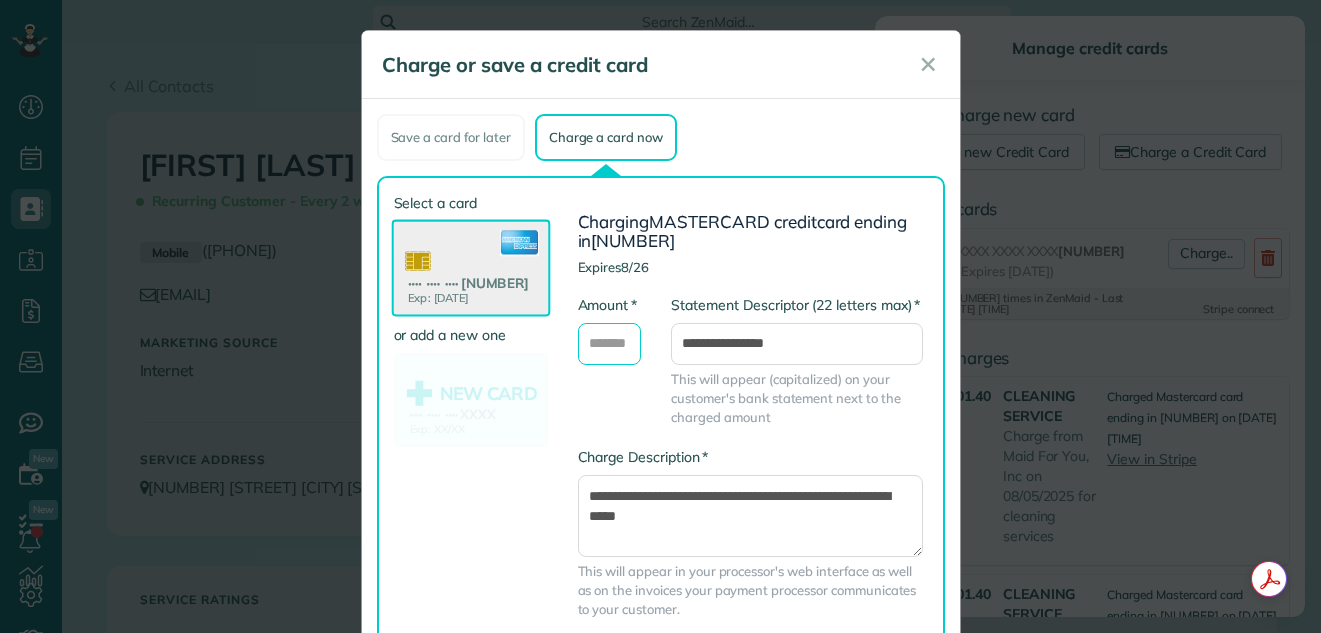 click on "*  Amount" at bounding box center (610, 344) 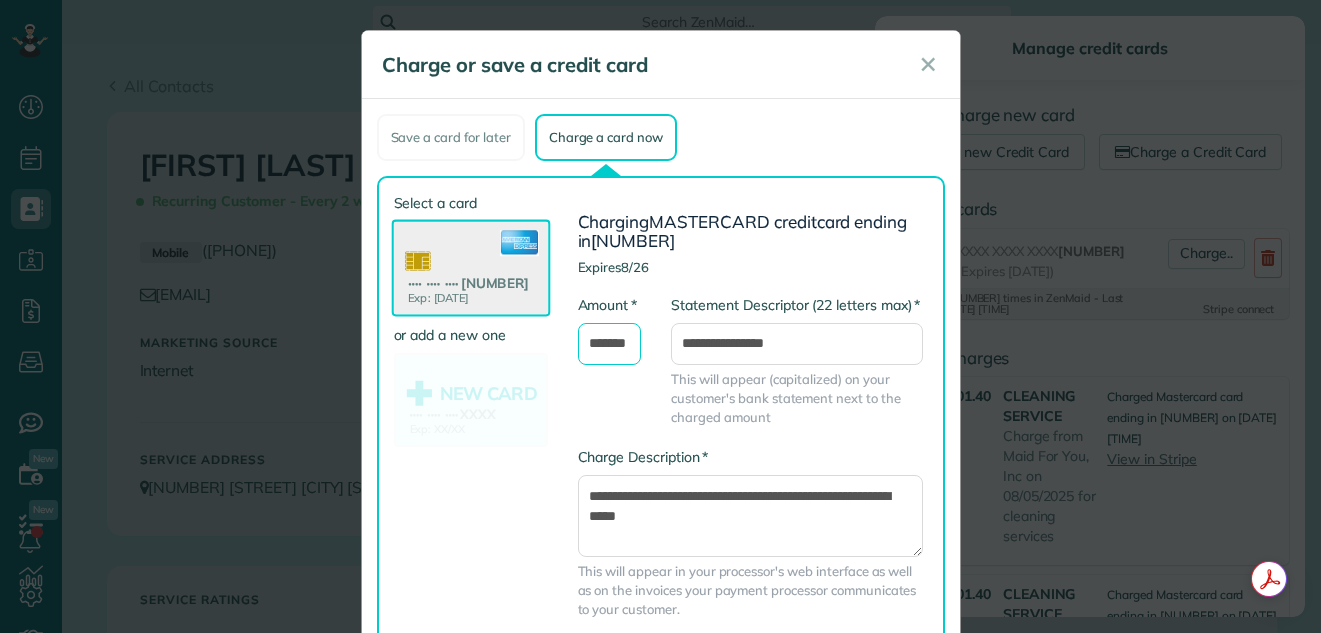 scroll, scrollTop: 0, scrollLeft: 11, axis: horizontal 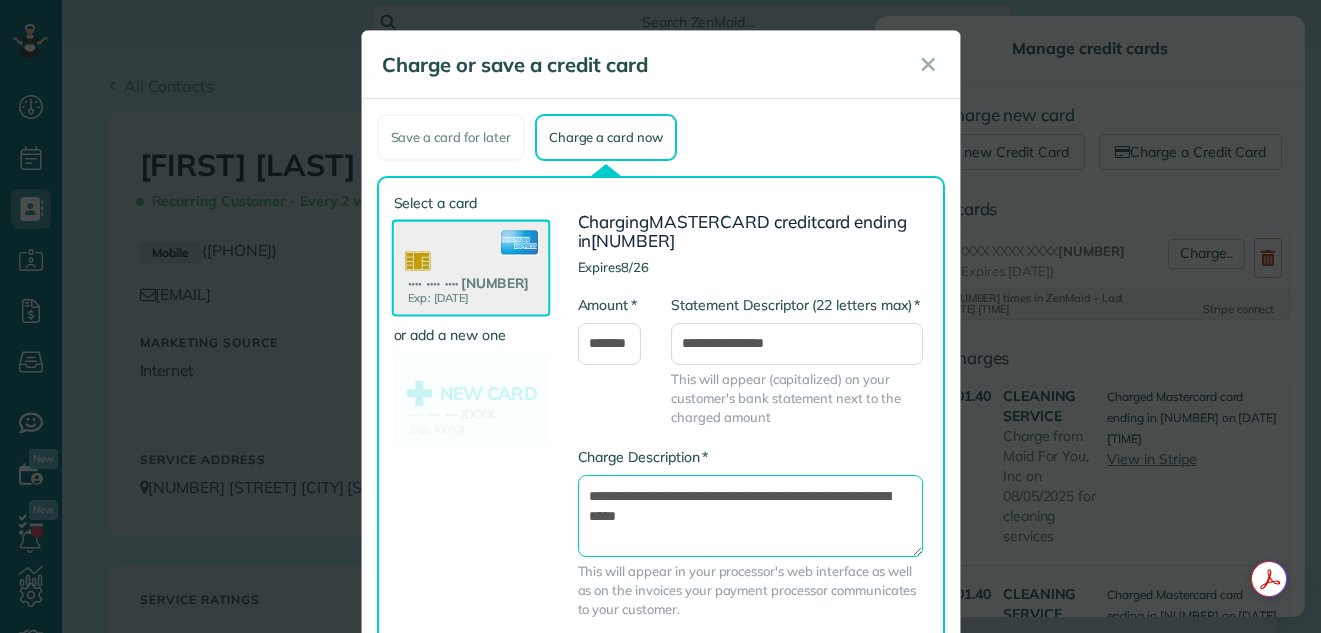 click on "**********" at bounding box center (750, 516) 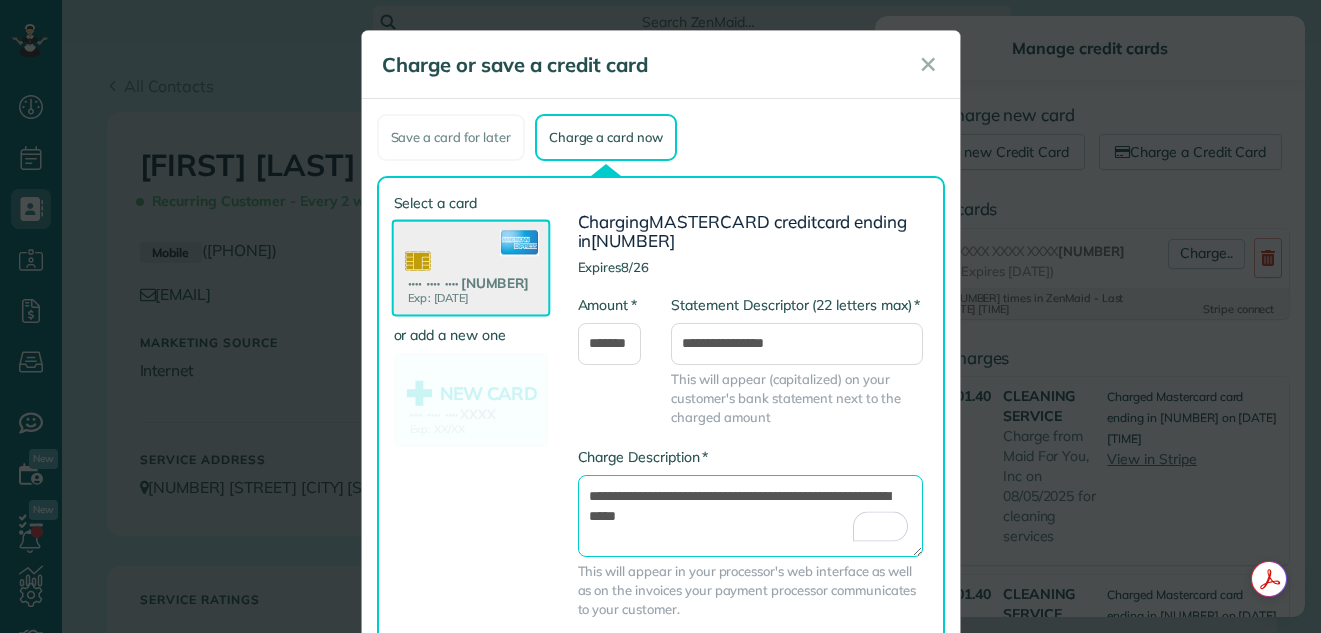 click on "**********" at bounding box center [750, 516] 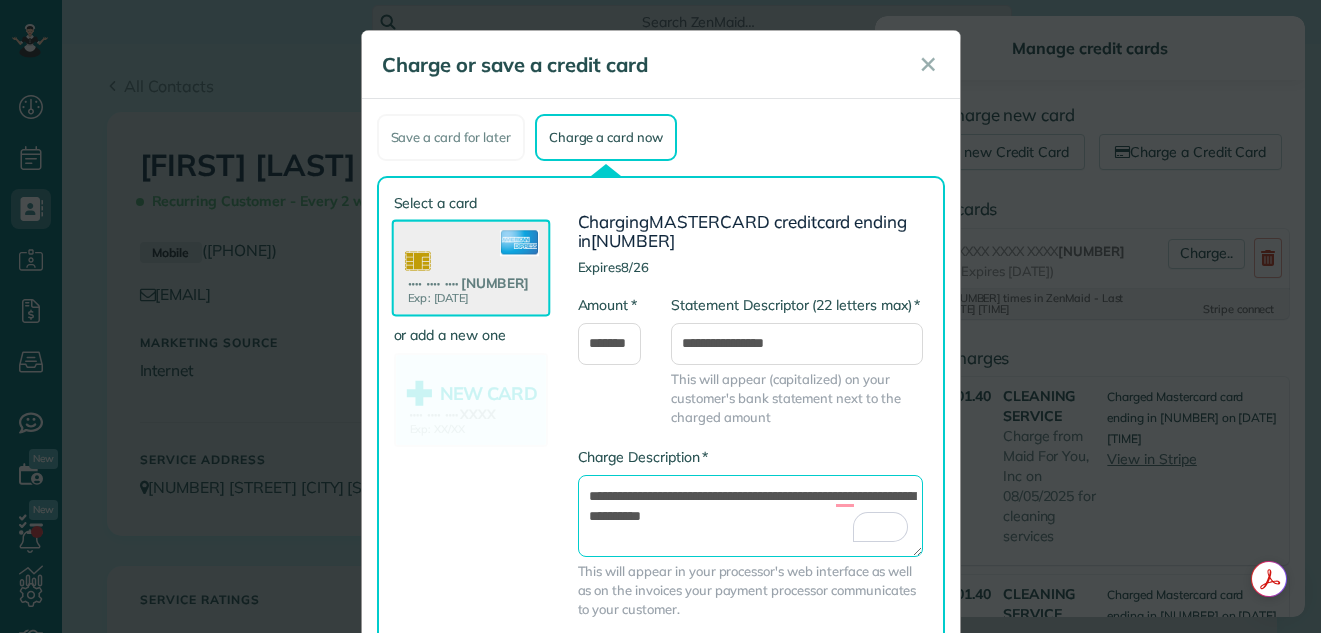 click on "**********" at bounding box center [750, 516] 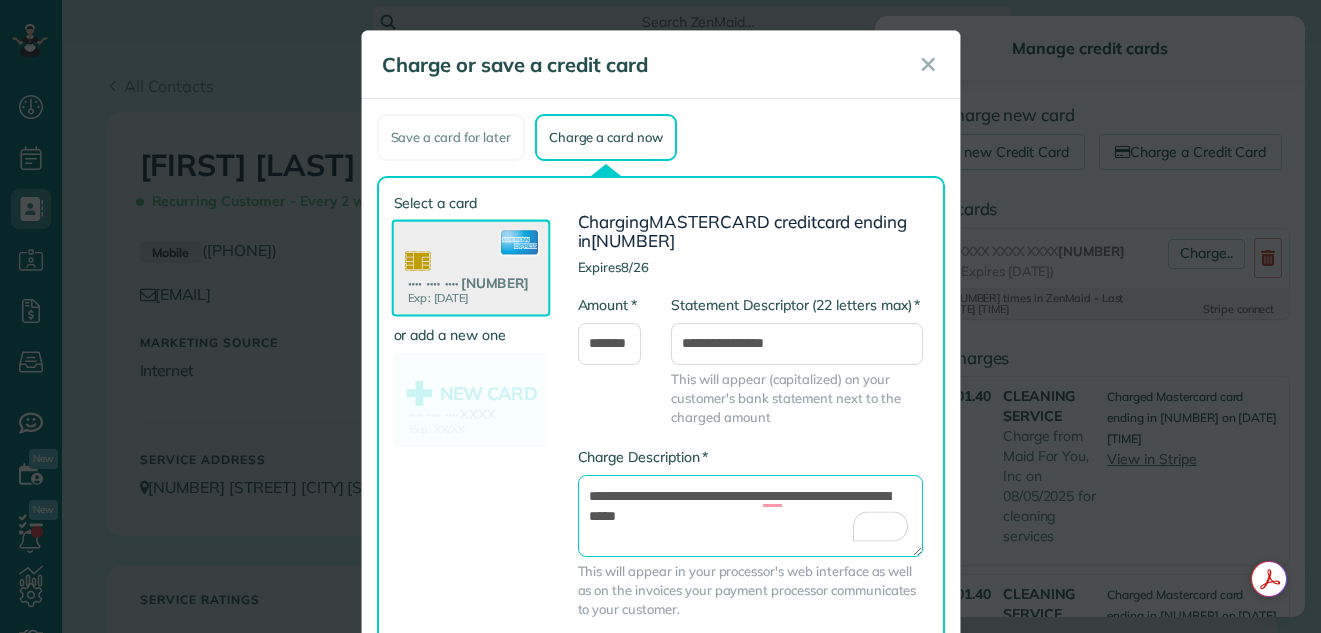 click on "**********" at bounding box center (750, 516) 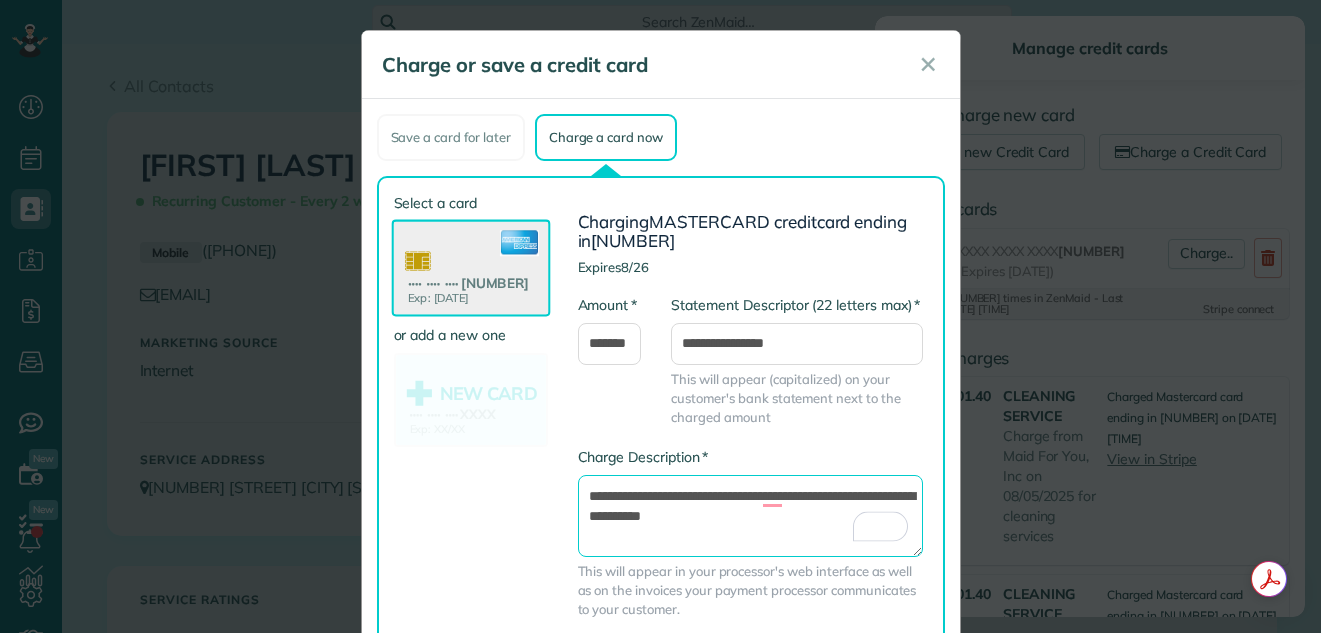 click on "**********" at bounding box center [750, 516] 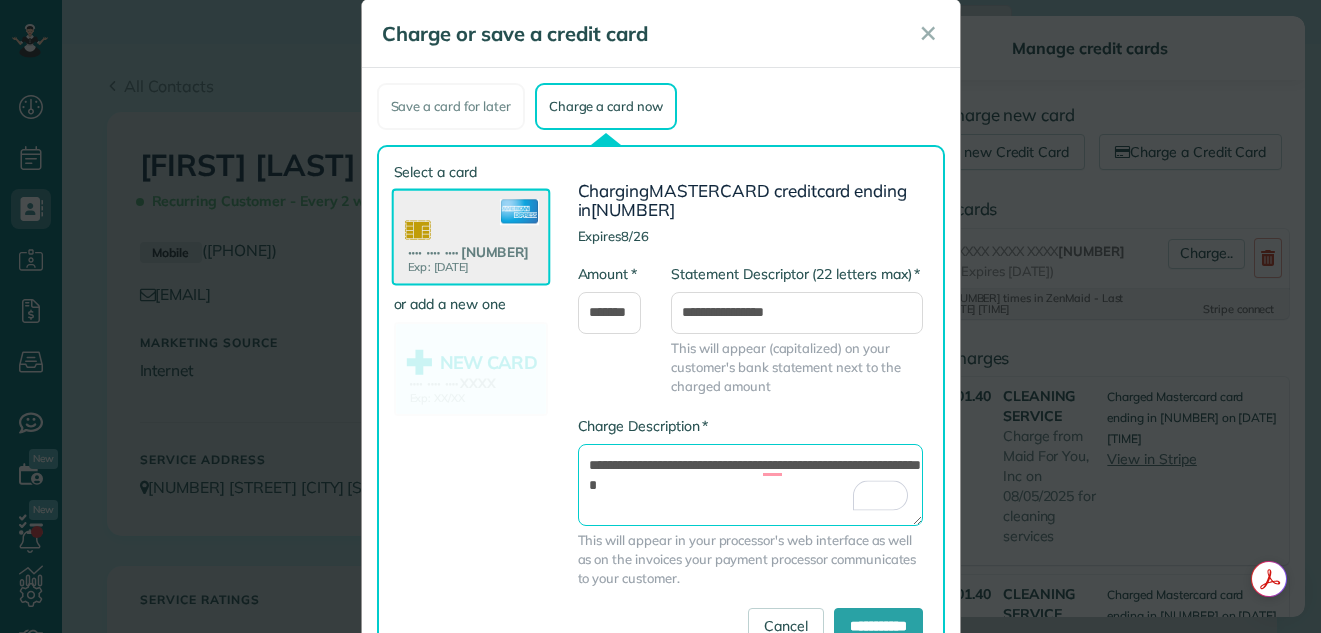 scroll, scrollTop: 105, scrollLeft: 0, axis: vertical 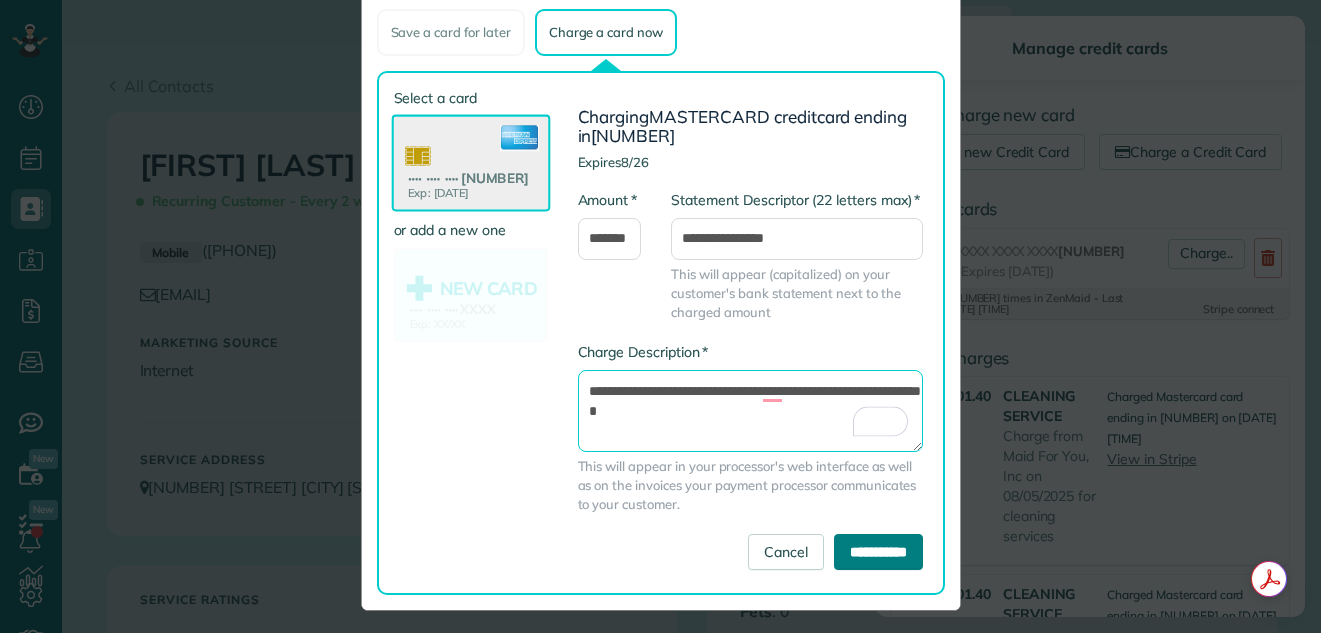 type on "**********" 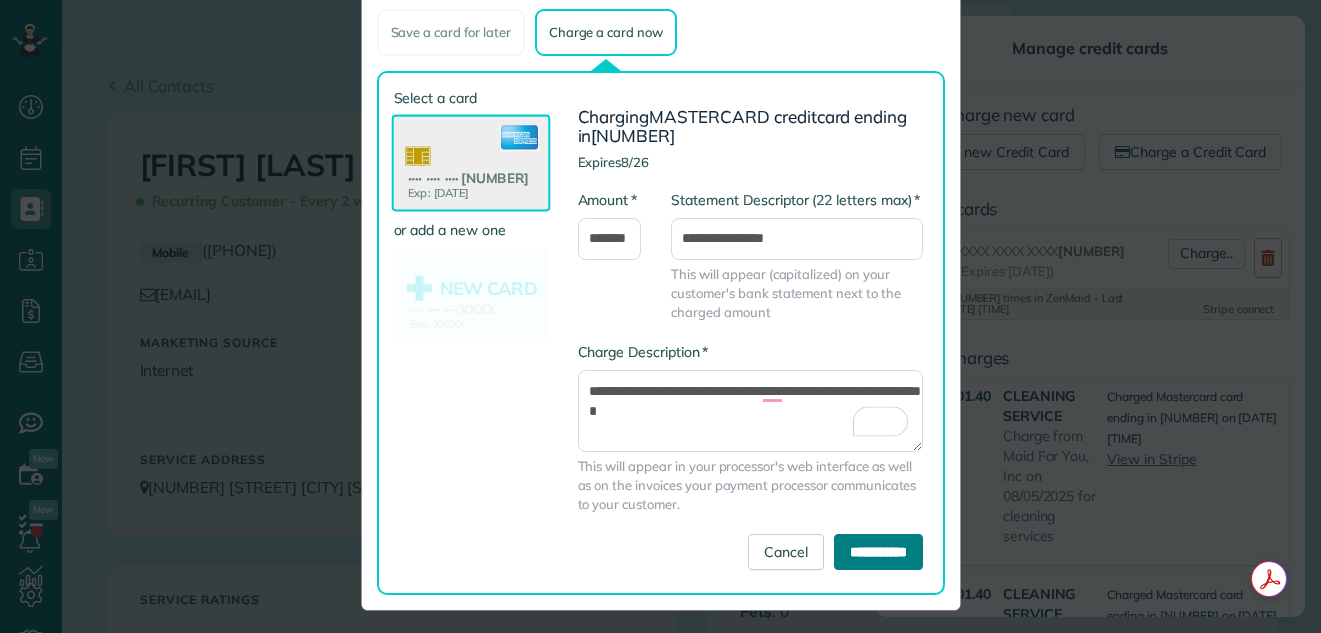 click on "**********" at bounding box center (878, 552) 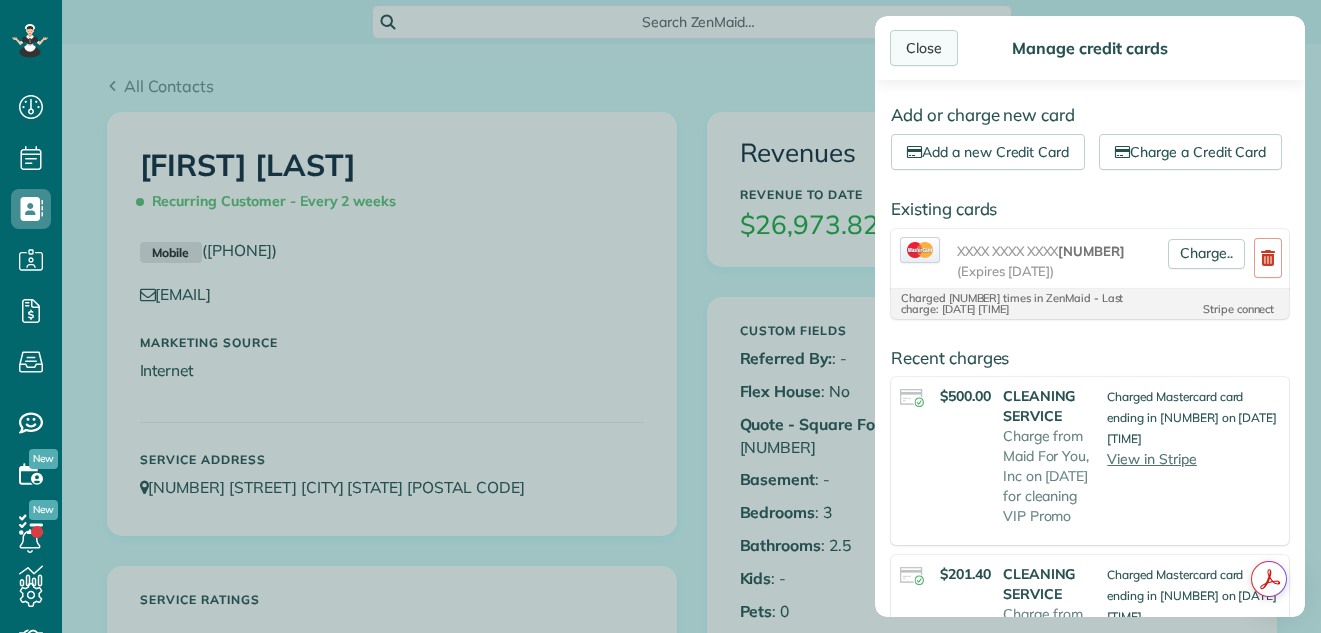 click on "Close" at bounding box center [924, 48] 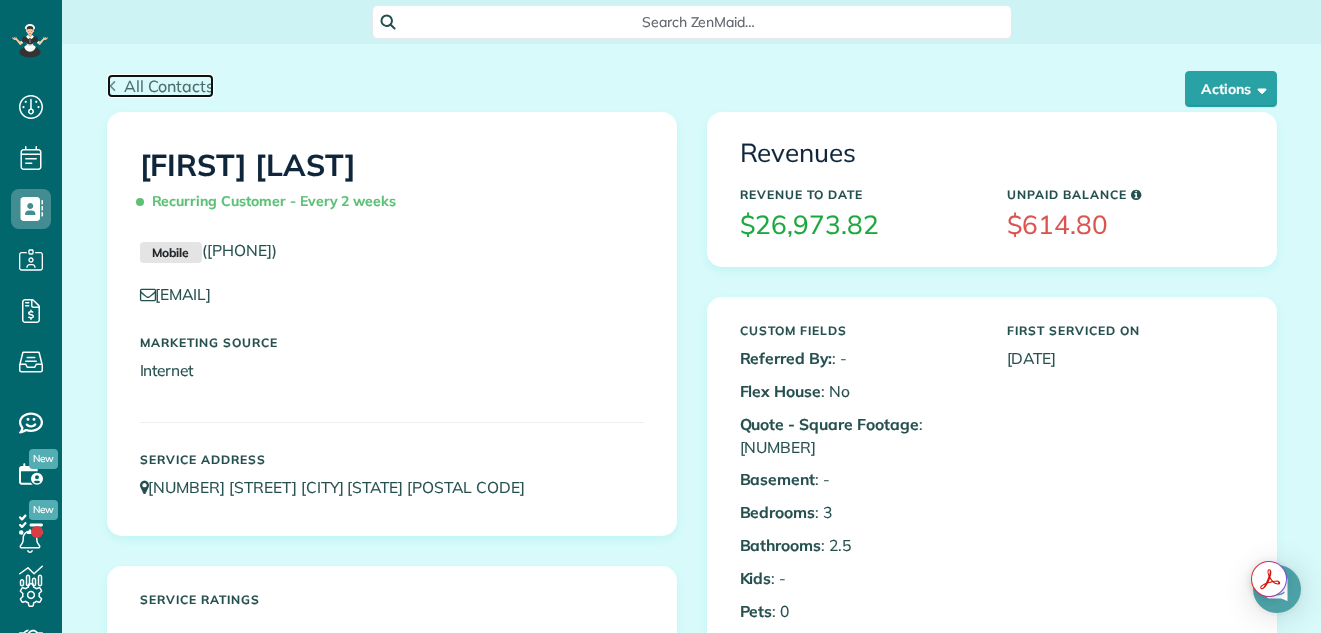 click on "All Contacts" at bounding box center [169, 86] 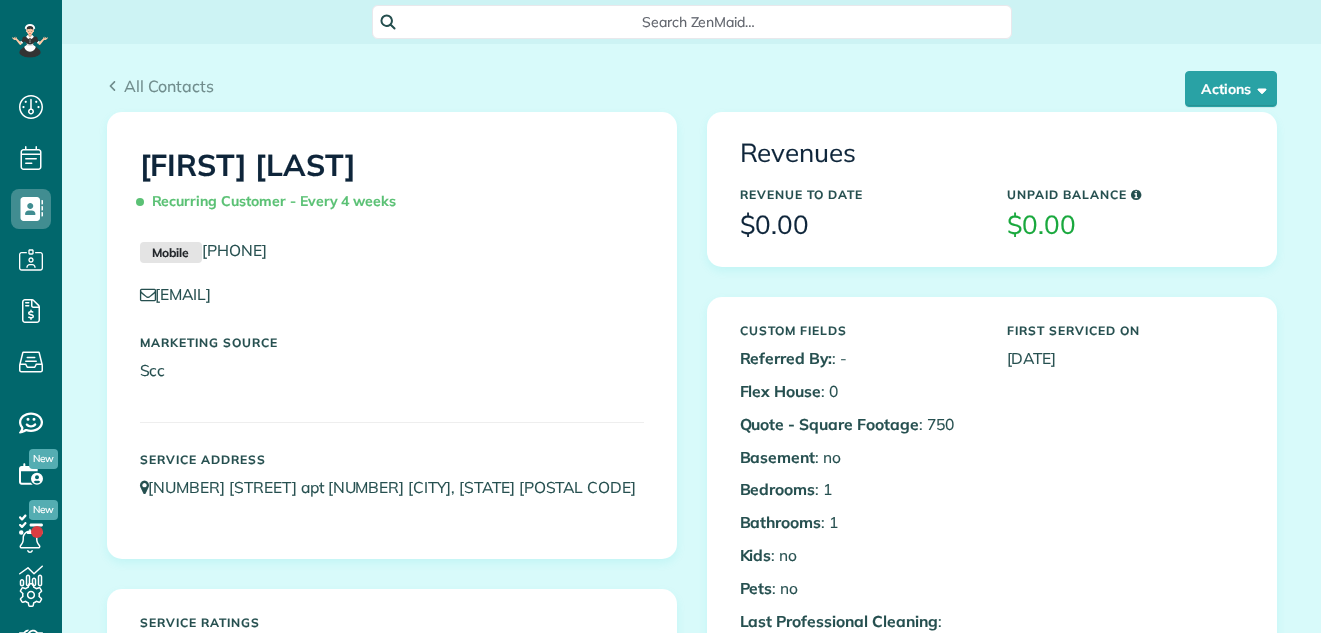 scroll, scrollTop: 0, scrollLeft: 0, axis: both 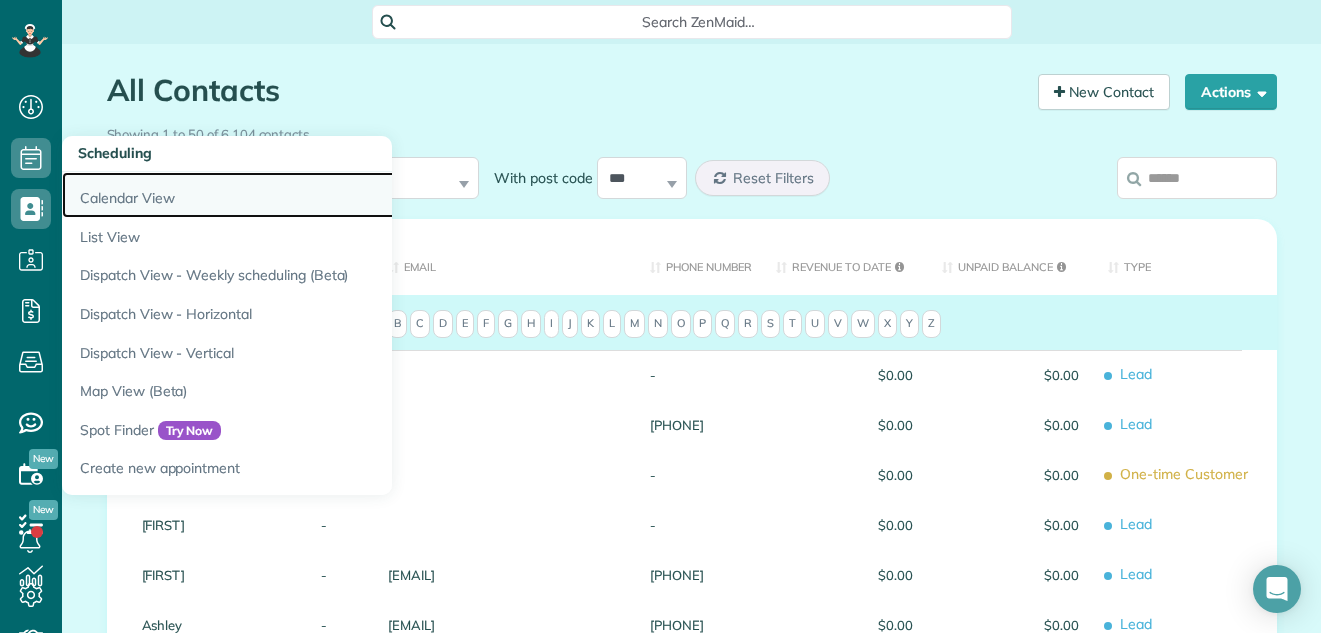 click on "Calendar View" at bounding box center [312, 195] 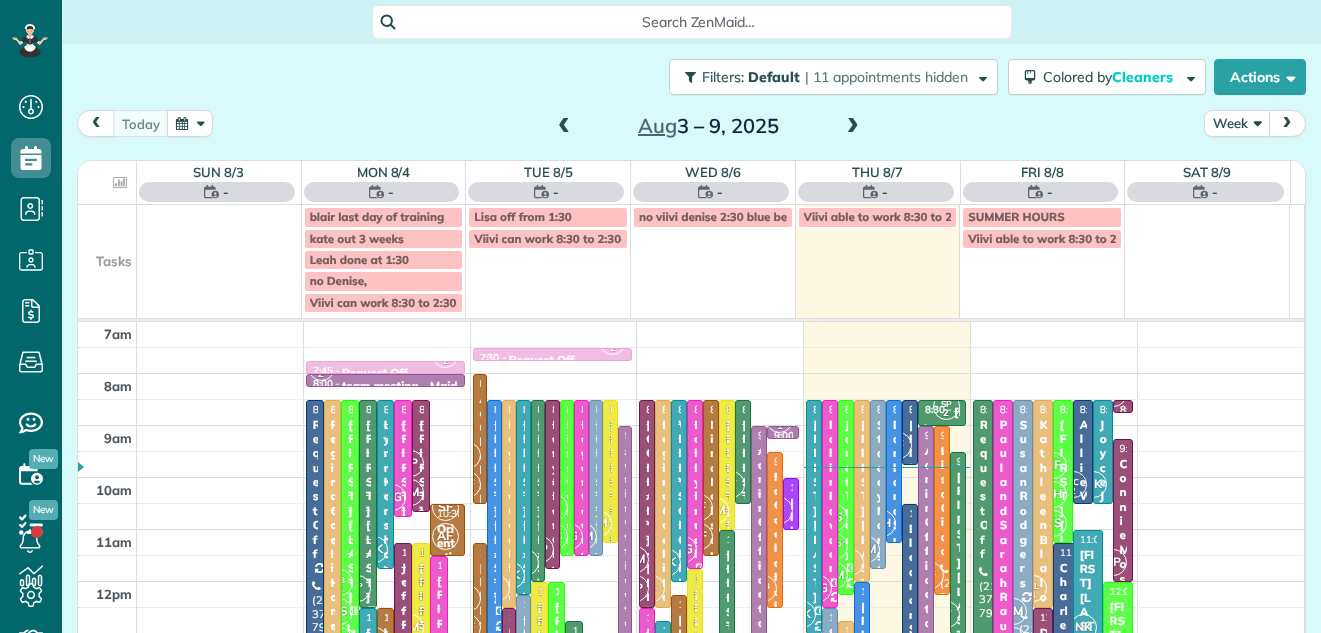 scroll, scrollTop: 0, scrollLeft: 0, axis: both 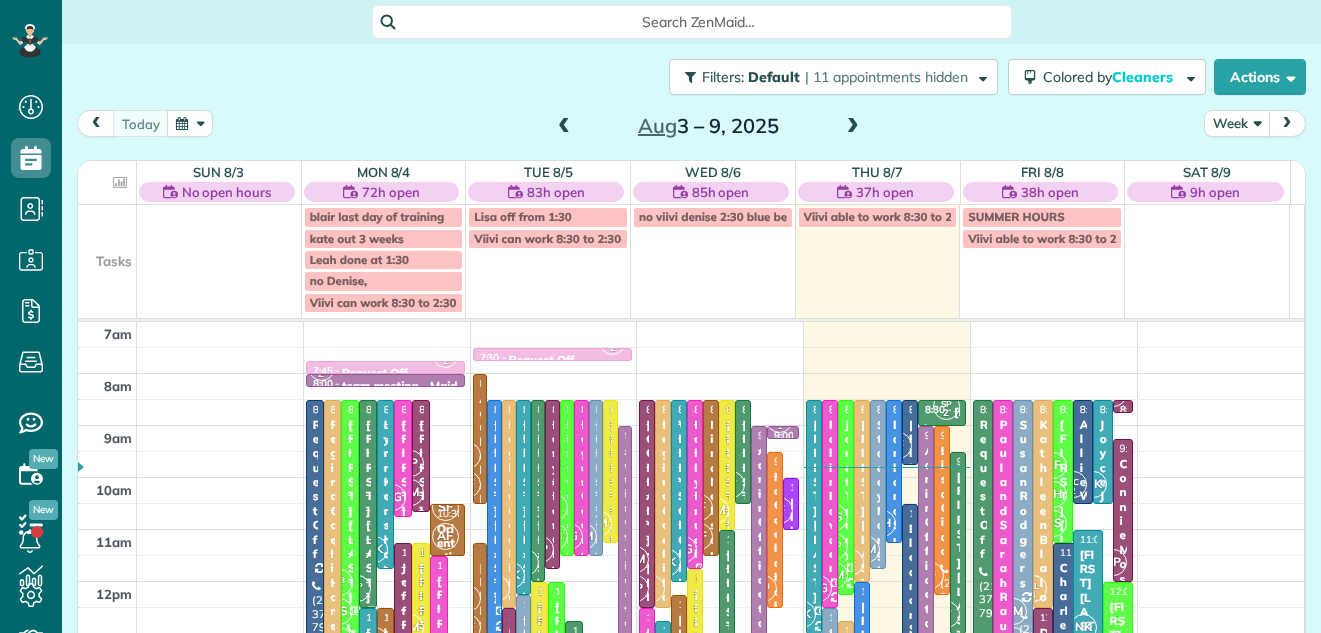 click on "Week" at bounding box center [1237, 123] 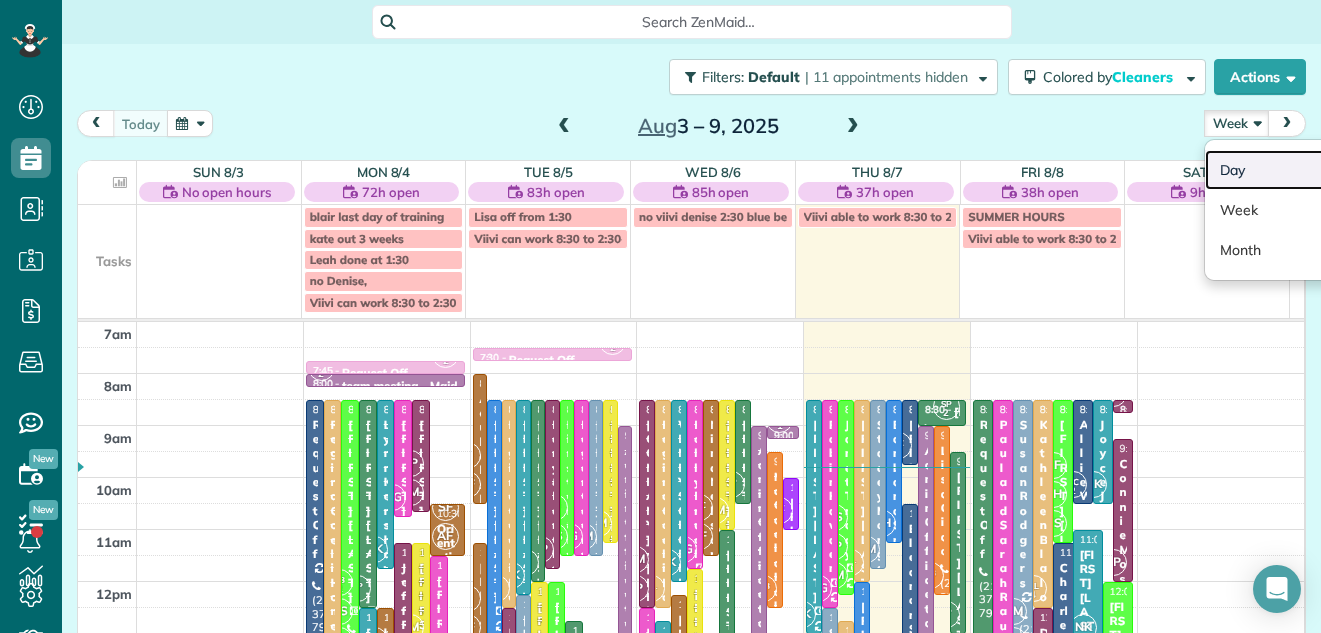click on "Day" at bounding box center (1284, 170) 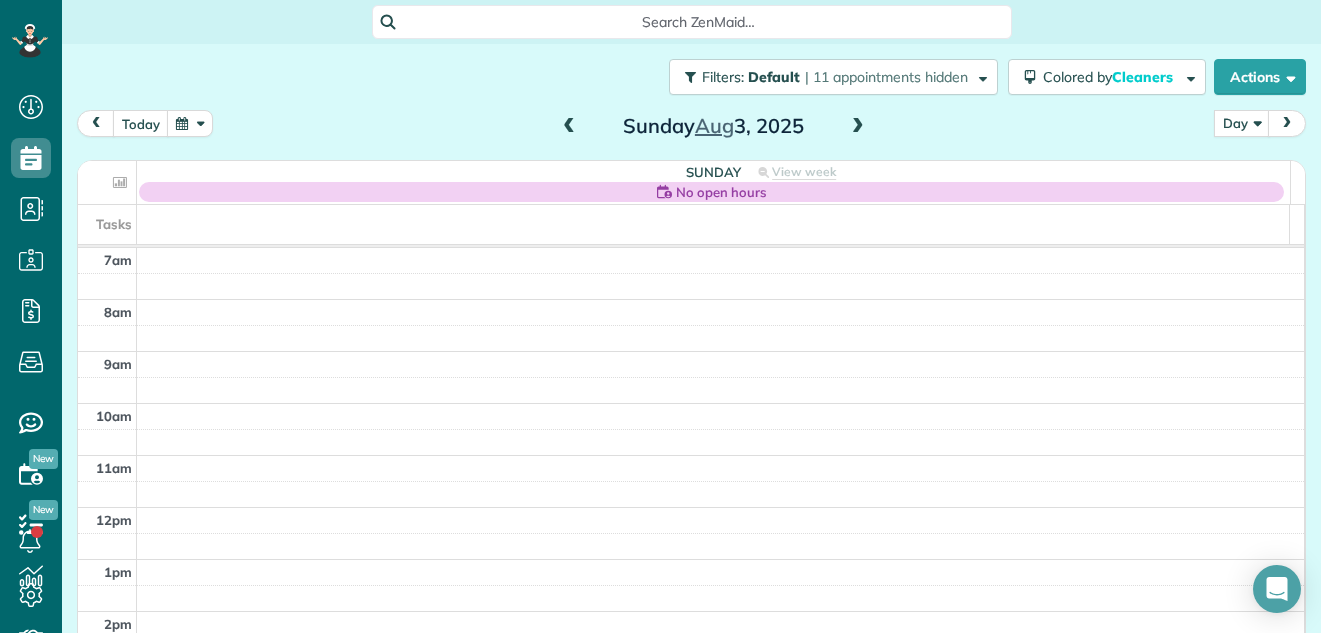 click at bounding box center (858, 127) 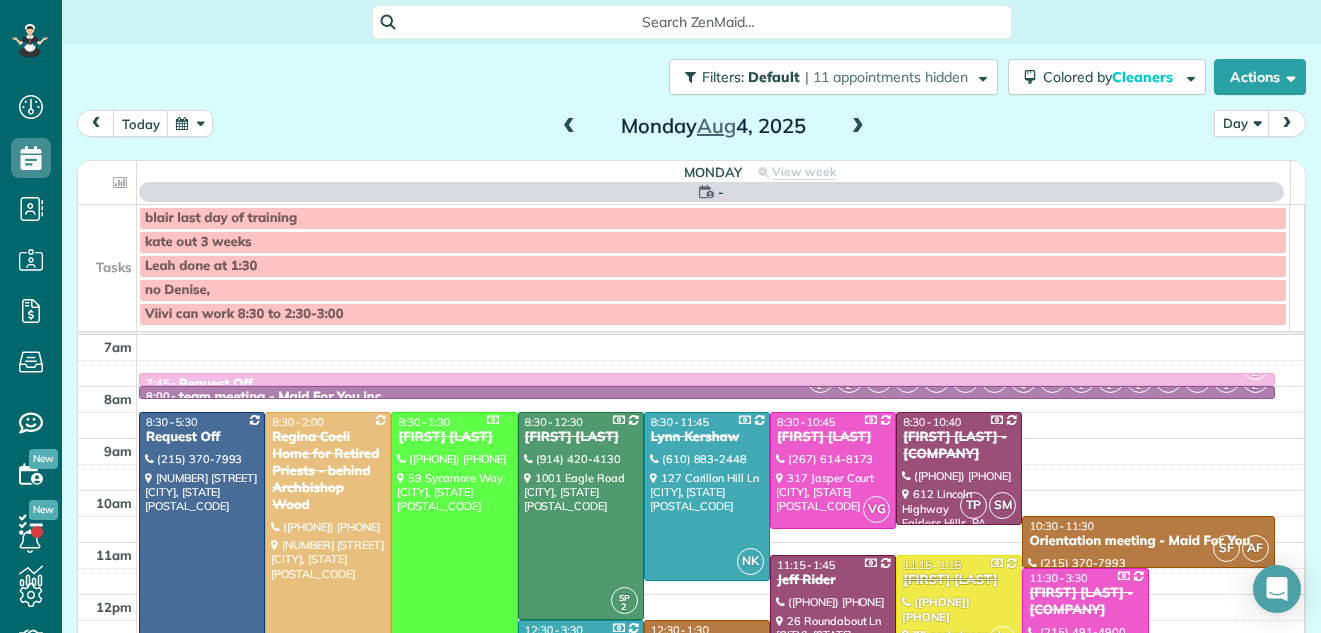 click at bounding box center [858, 127] 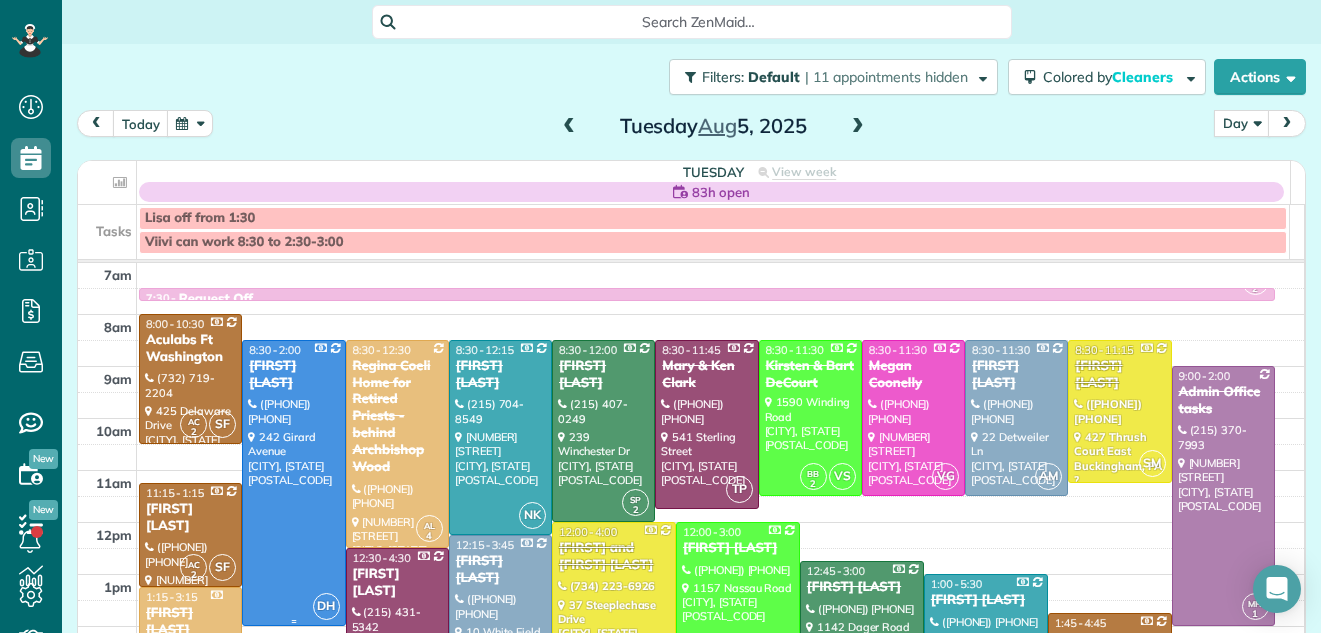 click at bounding box center (293, 483) 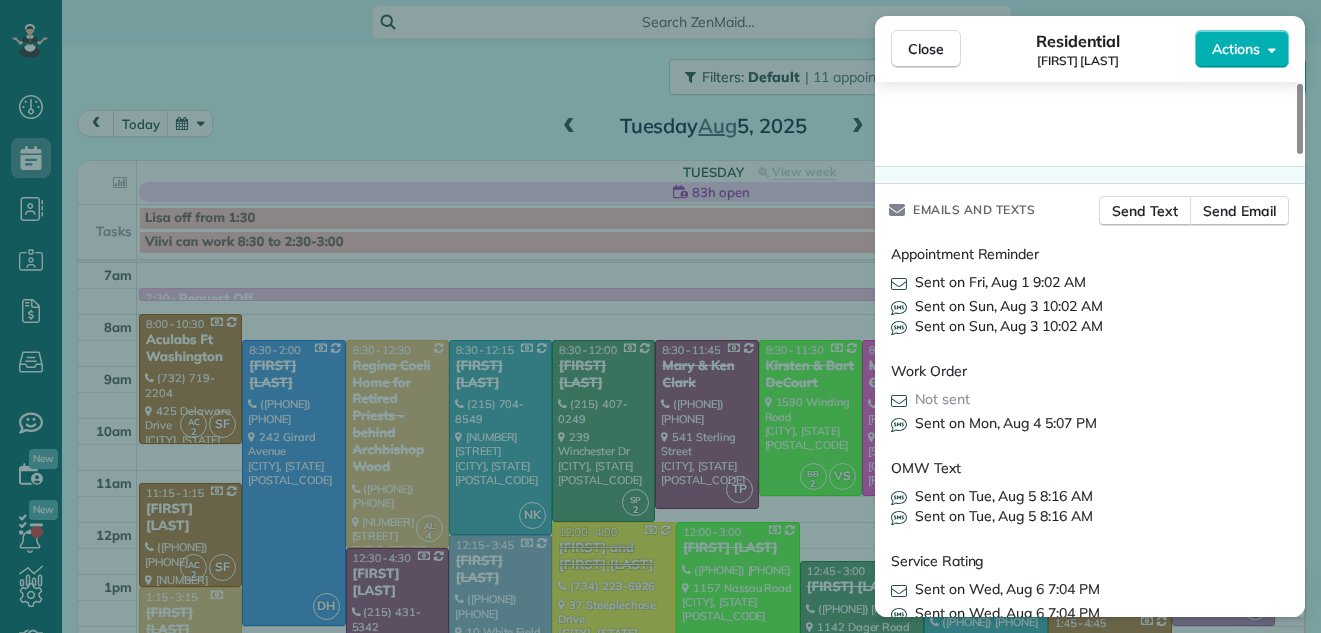 drag, startPoint x: 1298, startPoint y: 101, endPoint x: 1289, endPoint y: 550, distance: 449.09018 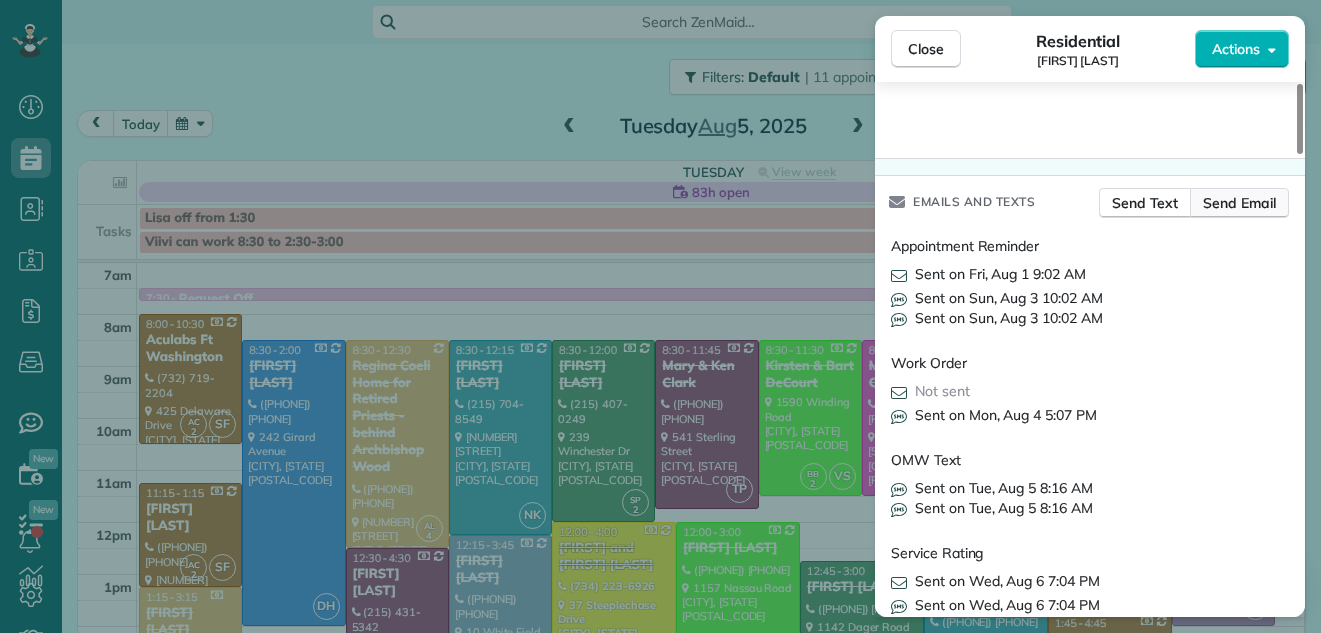 click on "Send Email" at bounding box center (1239, 203) 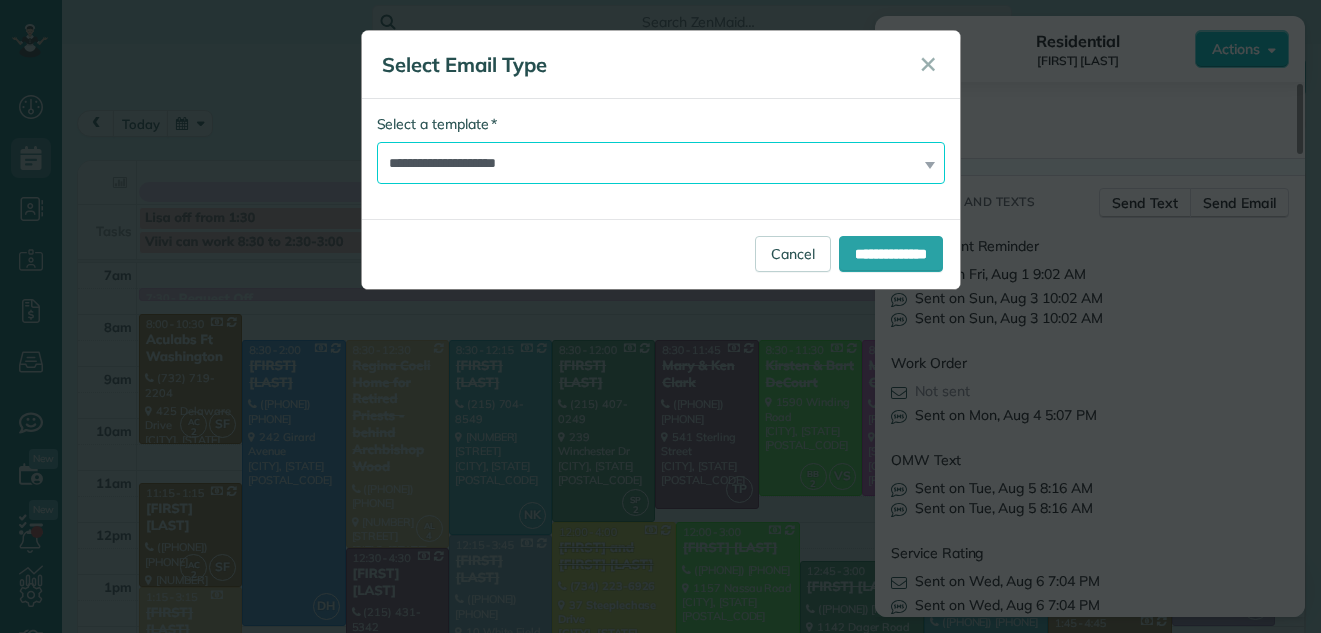 click on "**********" at bounding box center (661, 163) 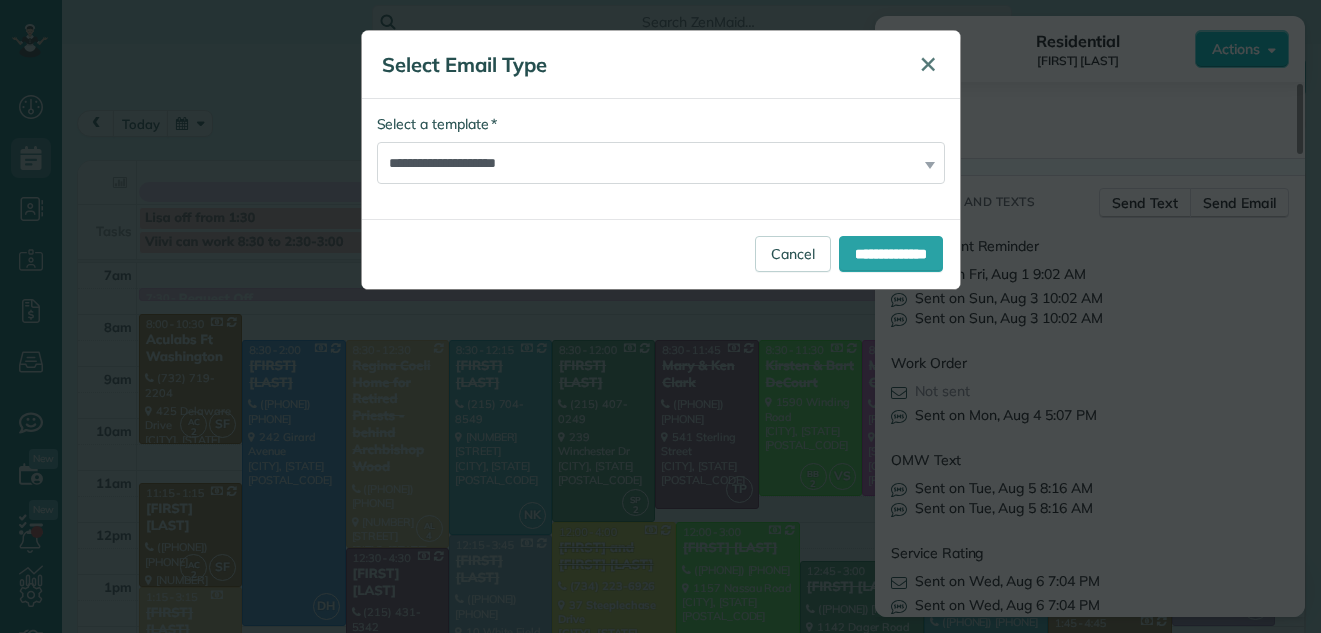 click on "✕" at bounding box center (928, 64) 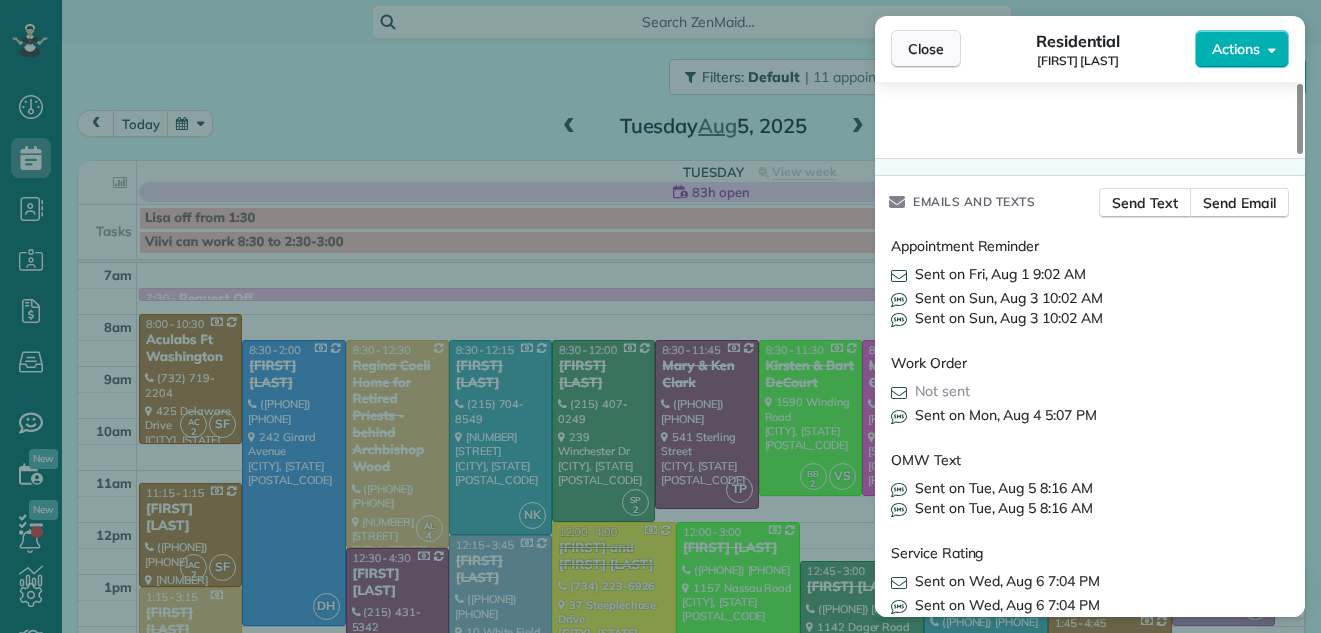 click on "Close" at bounding box center (926, 49) 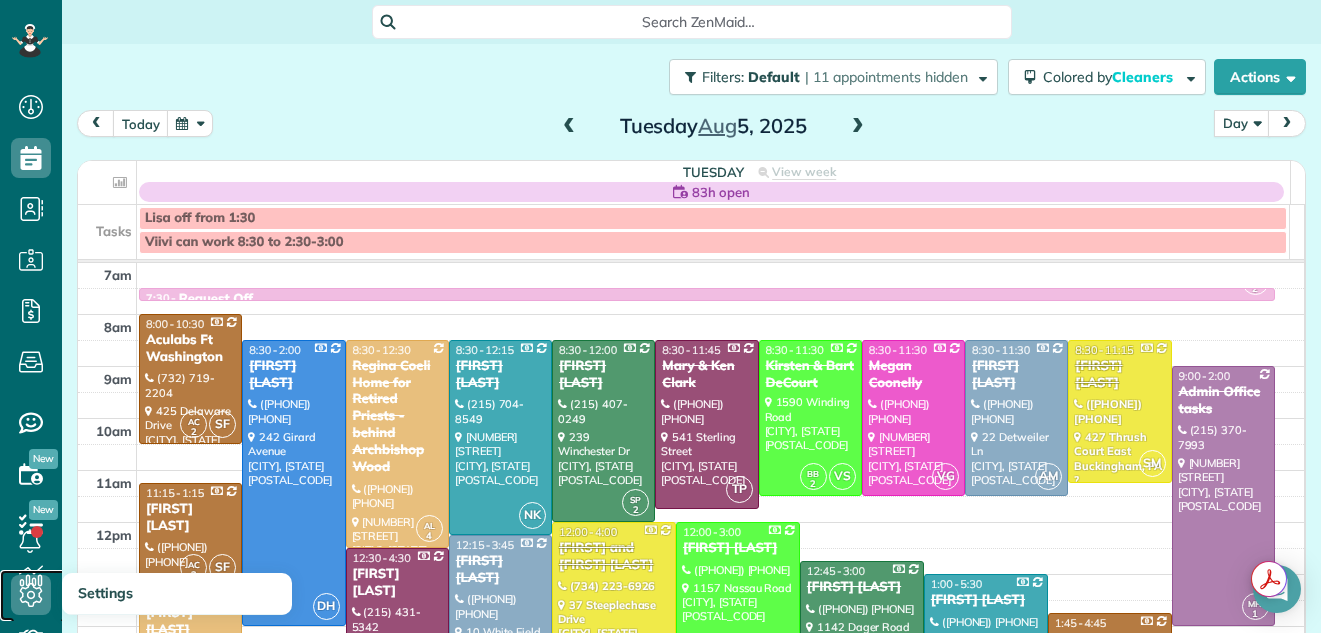 click on "Settings" at bounding box center [37, 595] 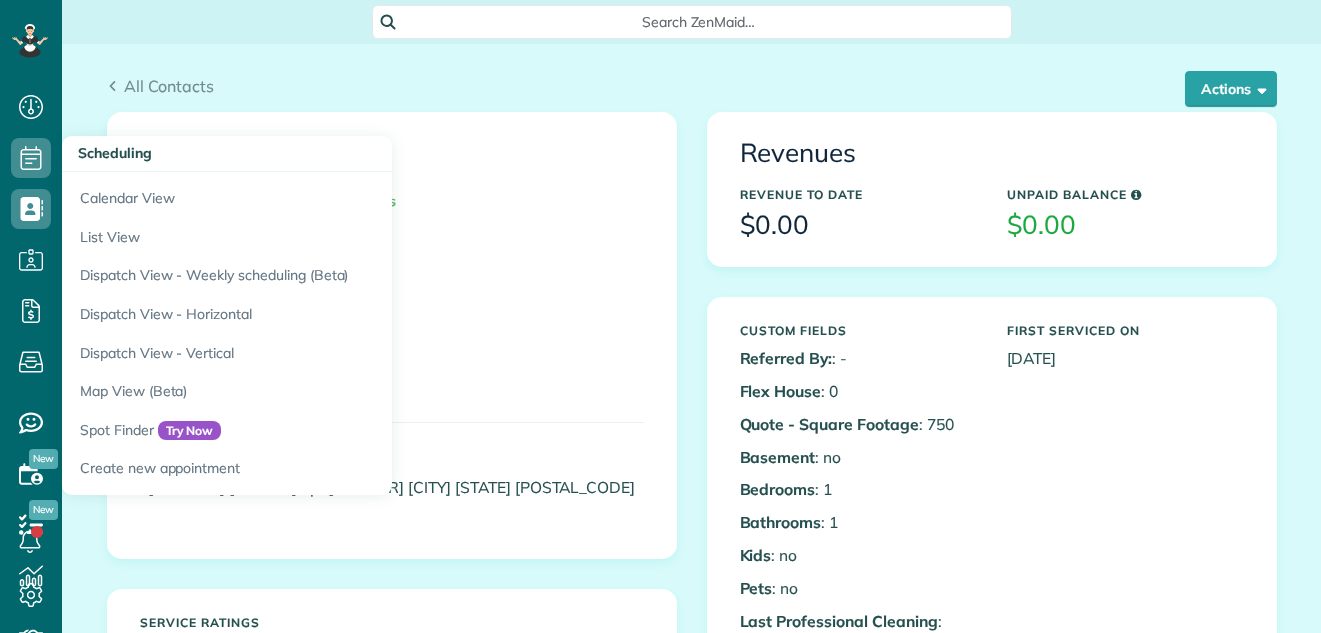scroll, scrollTop: 0, scrollLeft: 0, axis: both 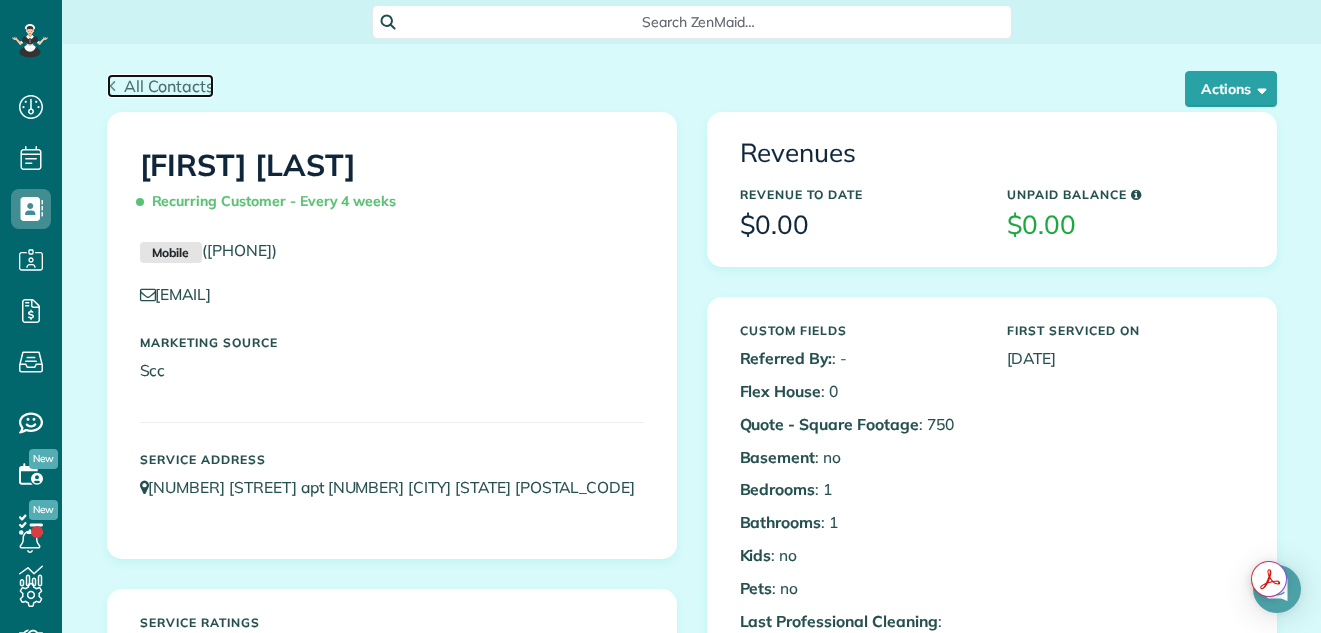 click on "All Contacts" at bounding box center [169, 86] 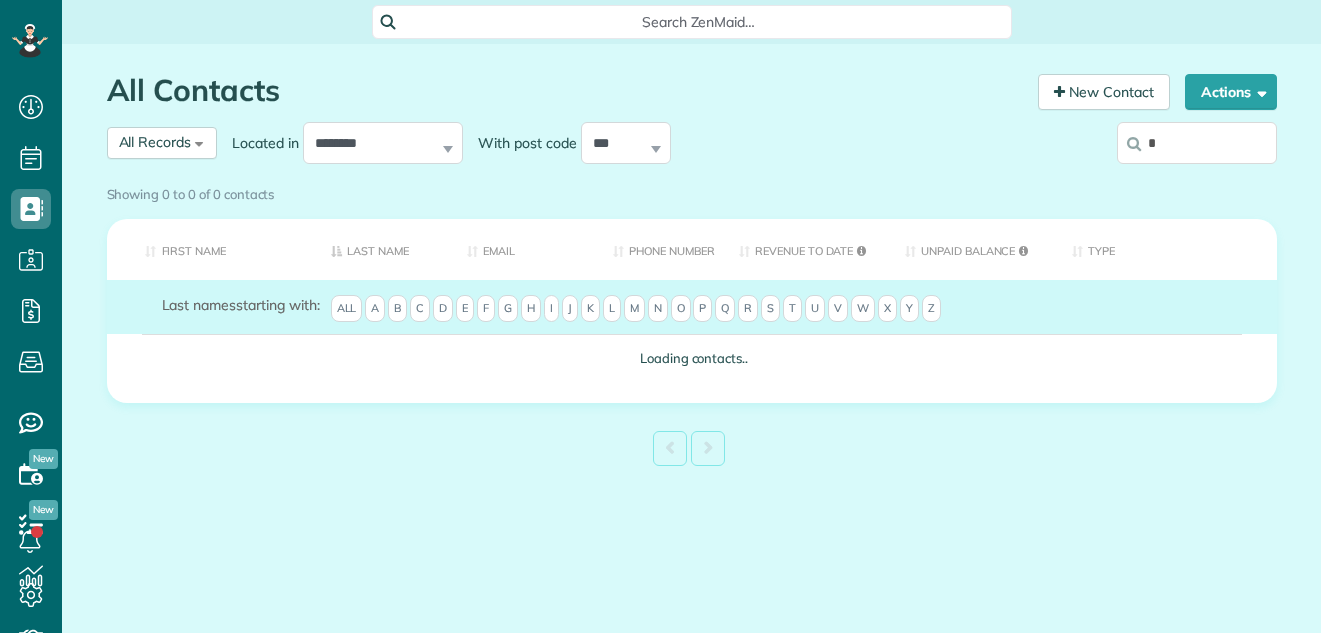 scroll, scrollTop: 0, scrollLeft: 0, axis: both 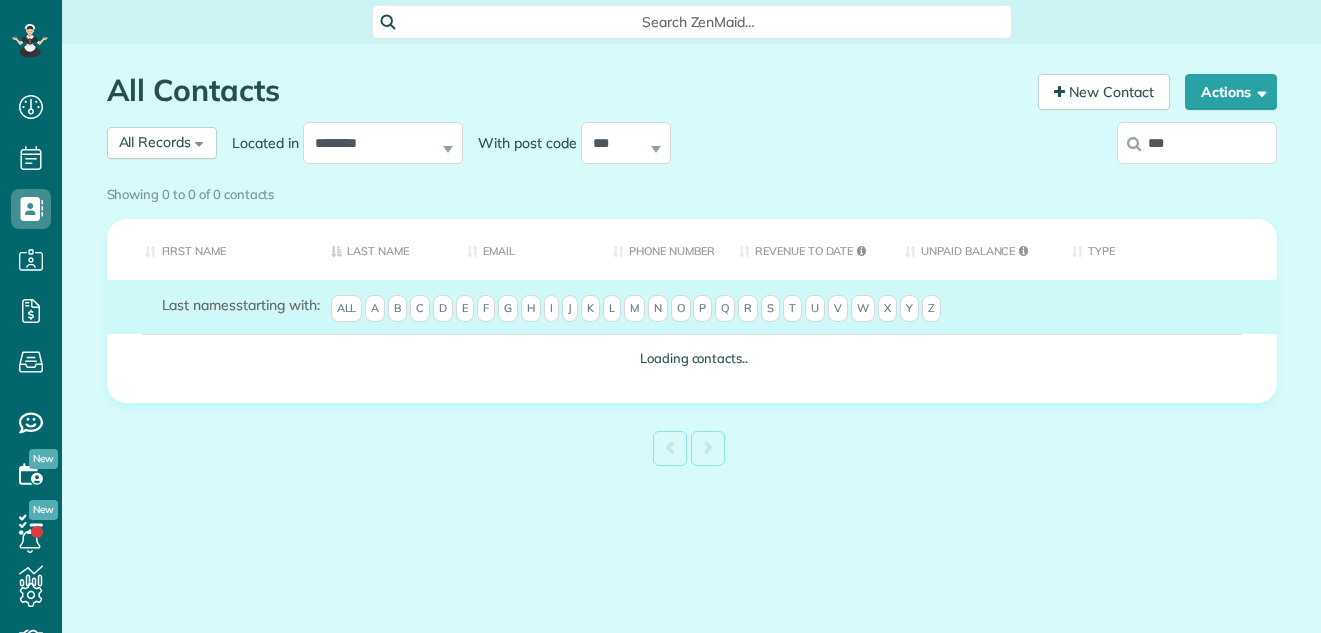 type on "***" 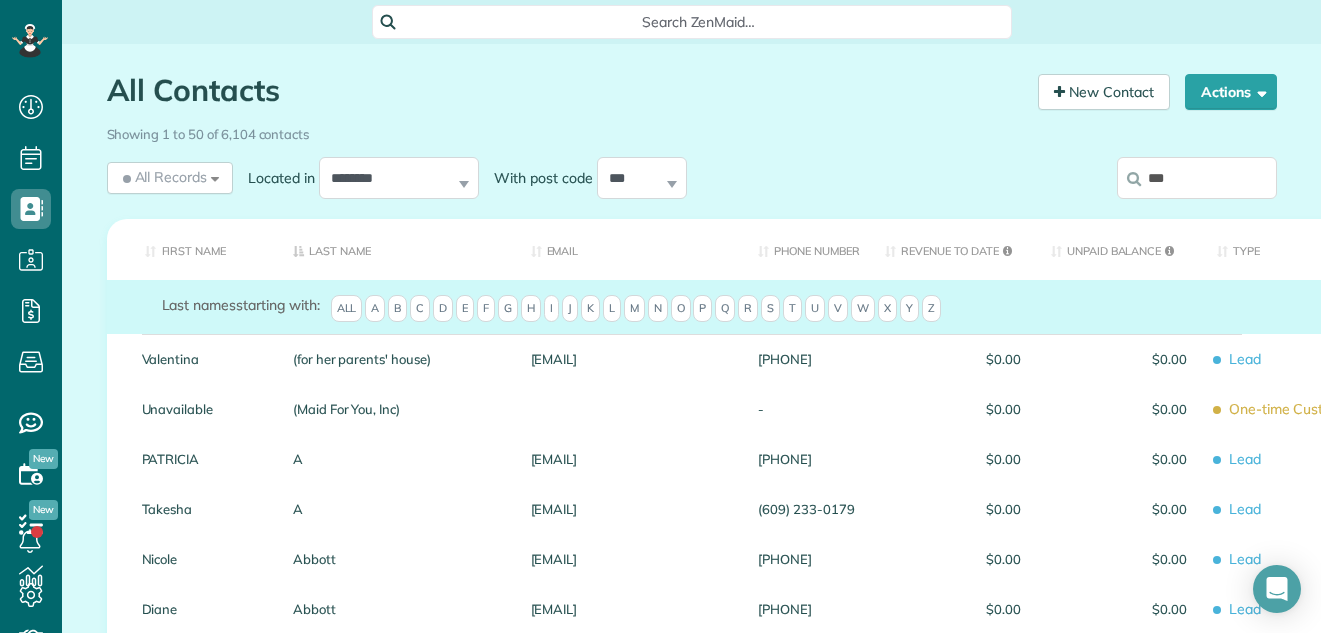 click on "***" at bounding box center (1197, 178) 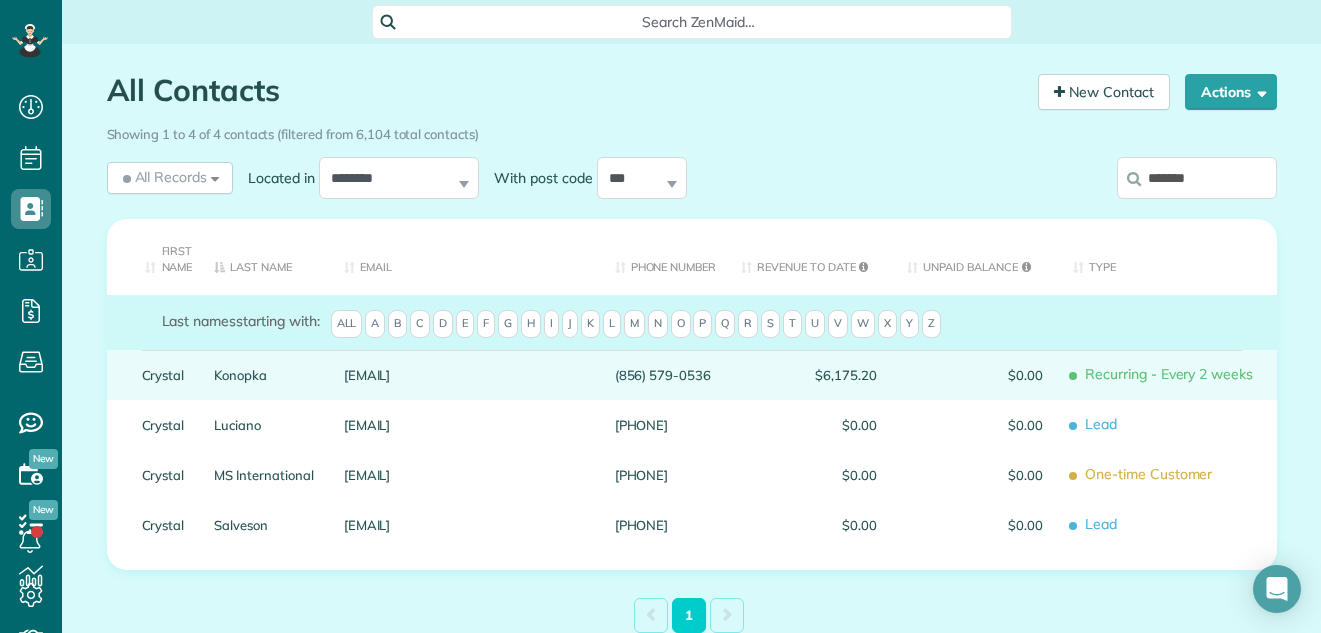 type on "*******" 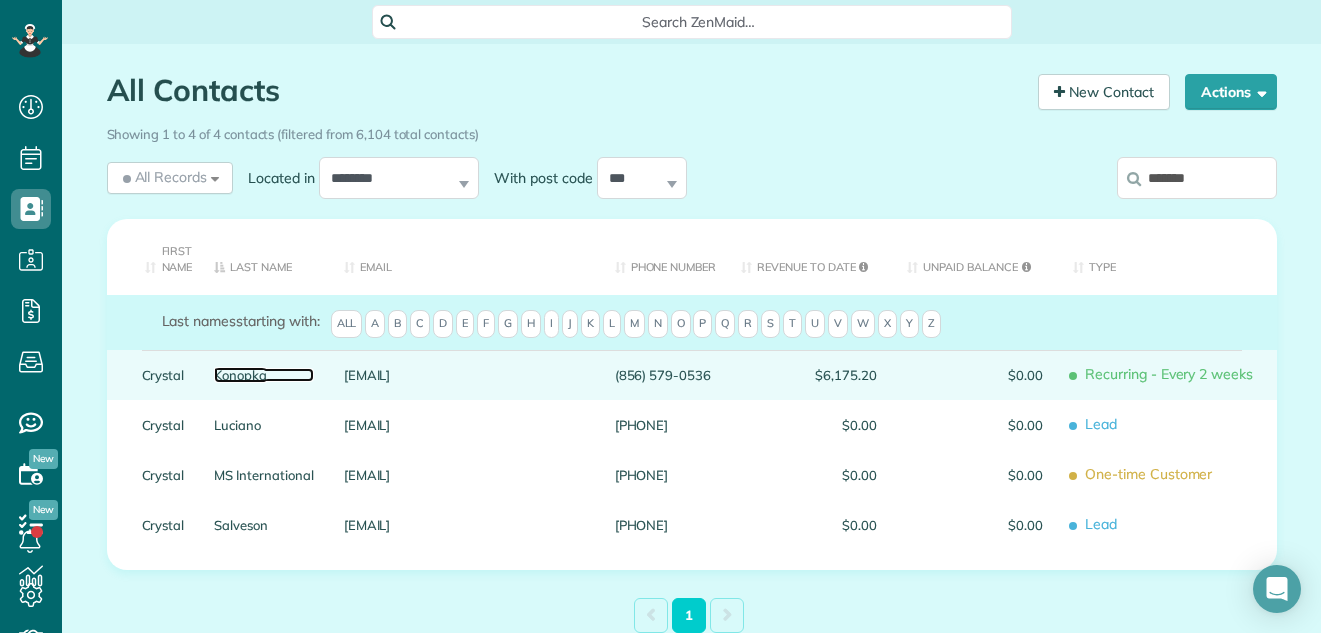 click on "Konopka" at bounding box center [263, 375] 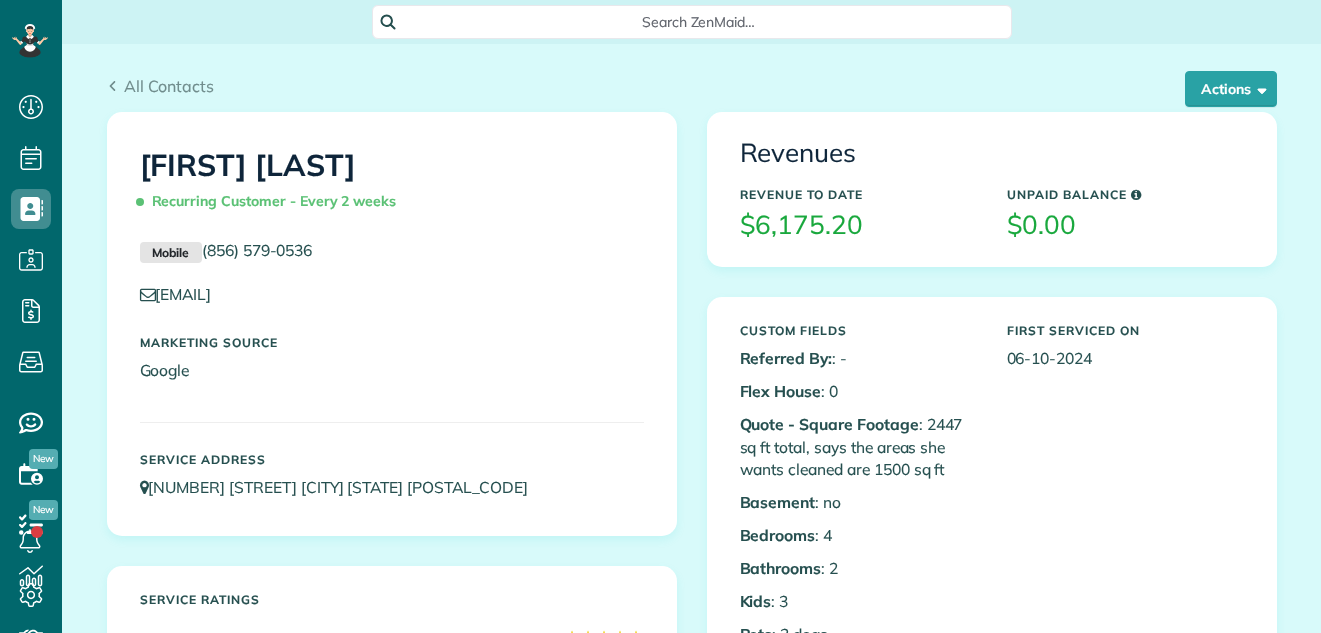 scroll, scrollTop: 0, scrollLeft: 0, axis: both 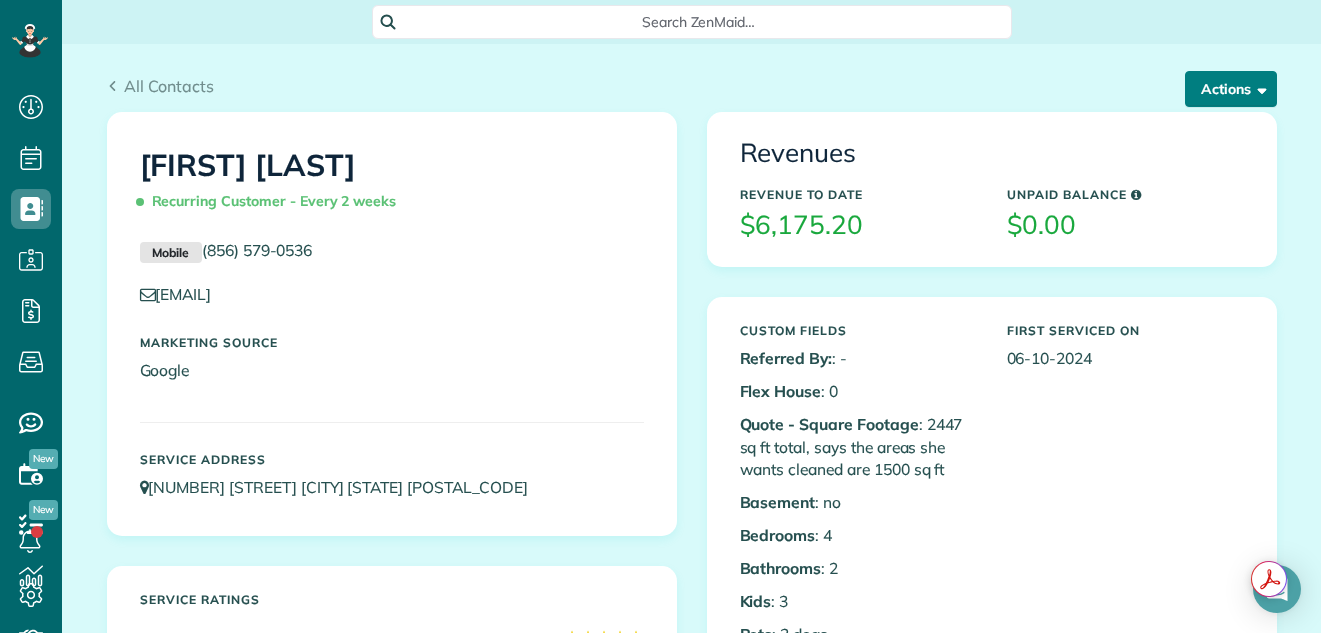 click on "Actions" at bounding box center [1231, 89] 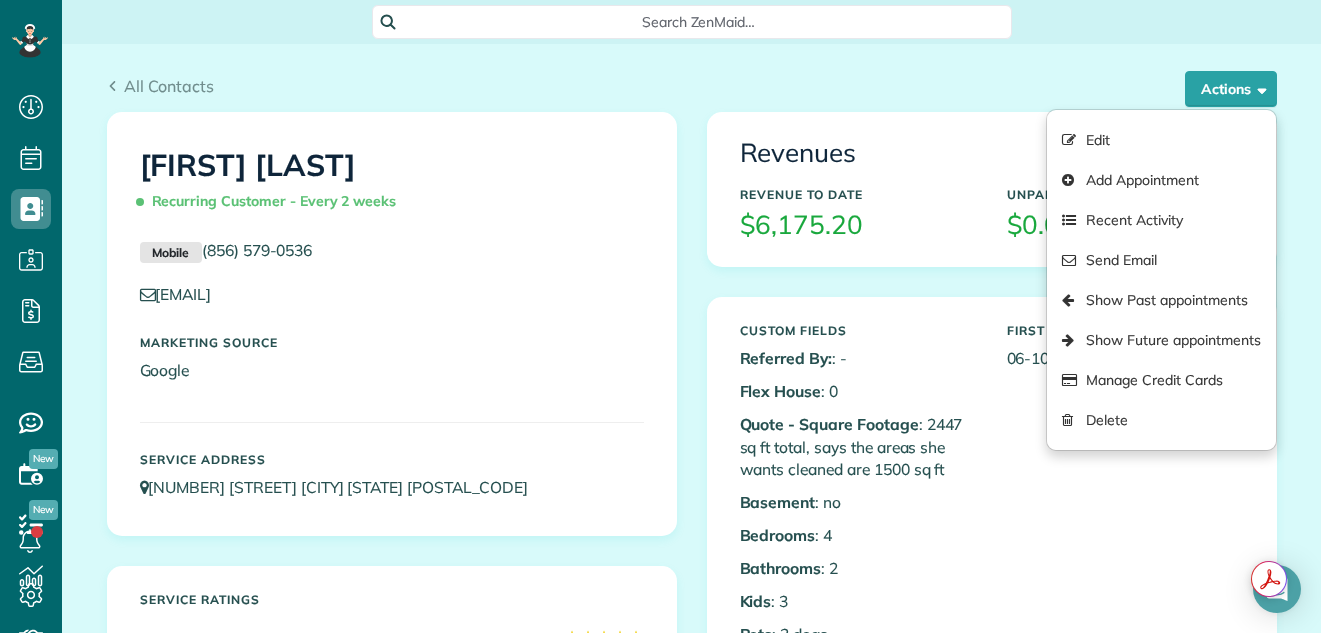 click on "All Contacts
Actions
Edit
Add Appointment
Recent Activity
Send Email
Show Past appointments
Show Future appointments
Manage Credit Cards
Delete" at bounding box center [692, 78] 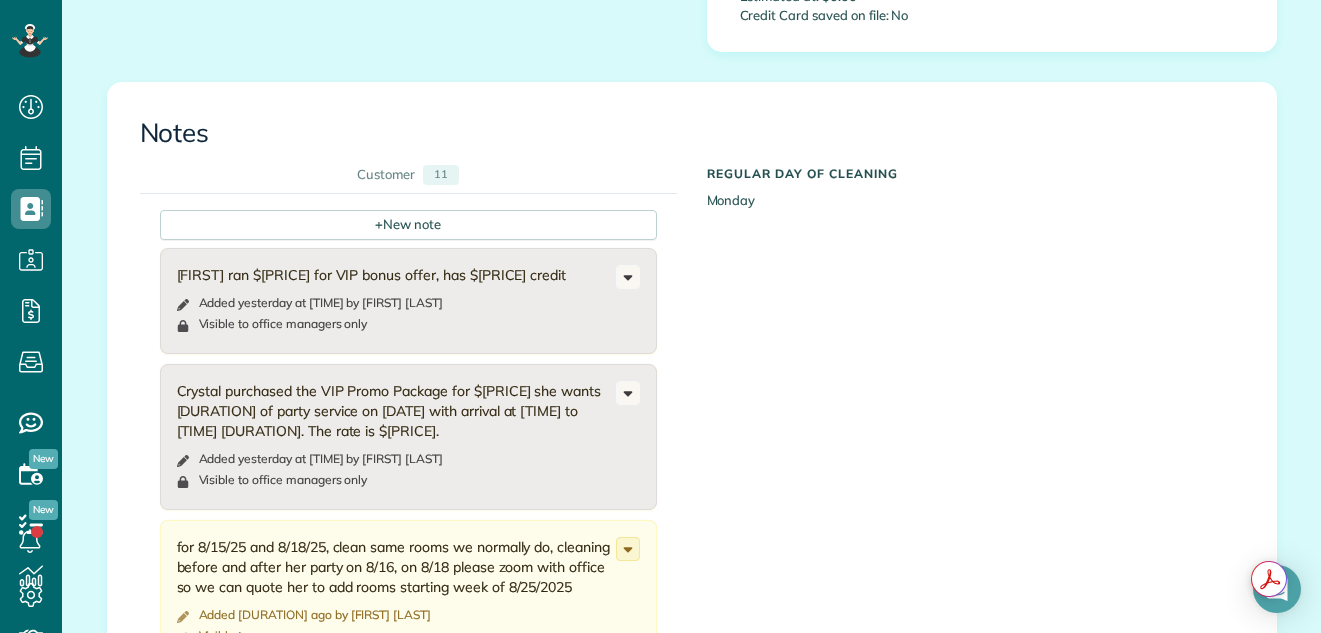 scroll, scrollTop: 1870, scrollLeft: 0, axis: vertical 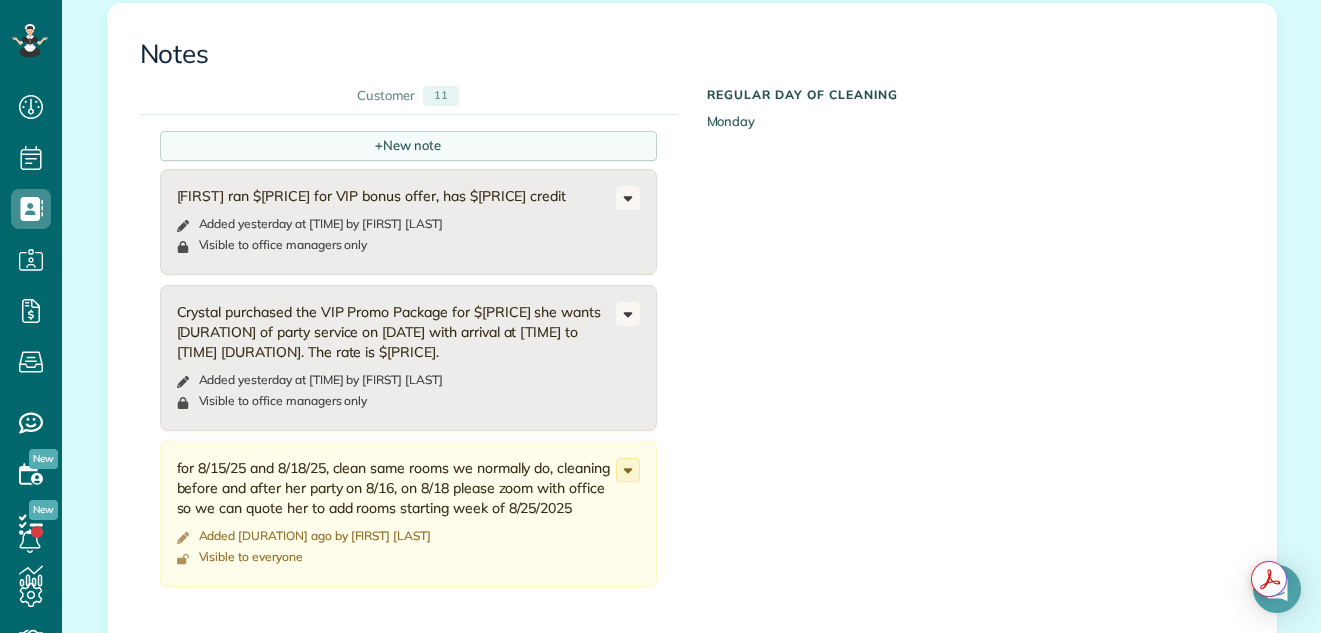 click on "+
New note" at bounding box center (408, 146) 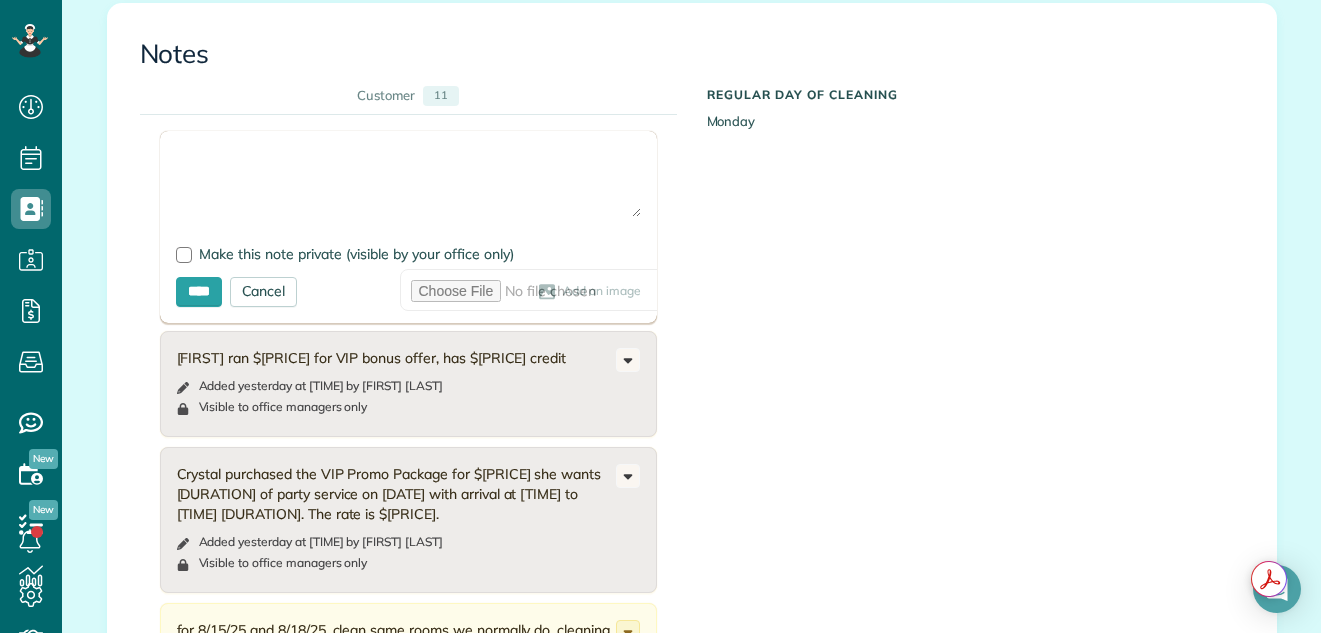 click at bounding box center (408, 182) 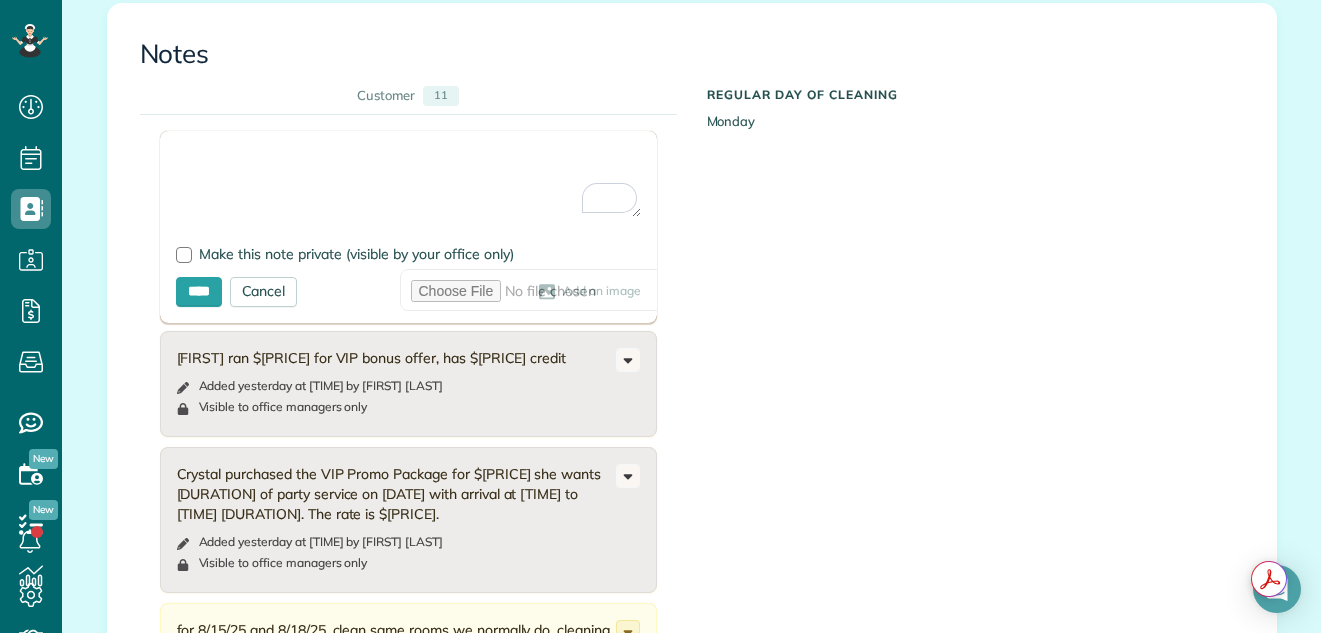 paste on "**********" 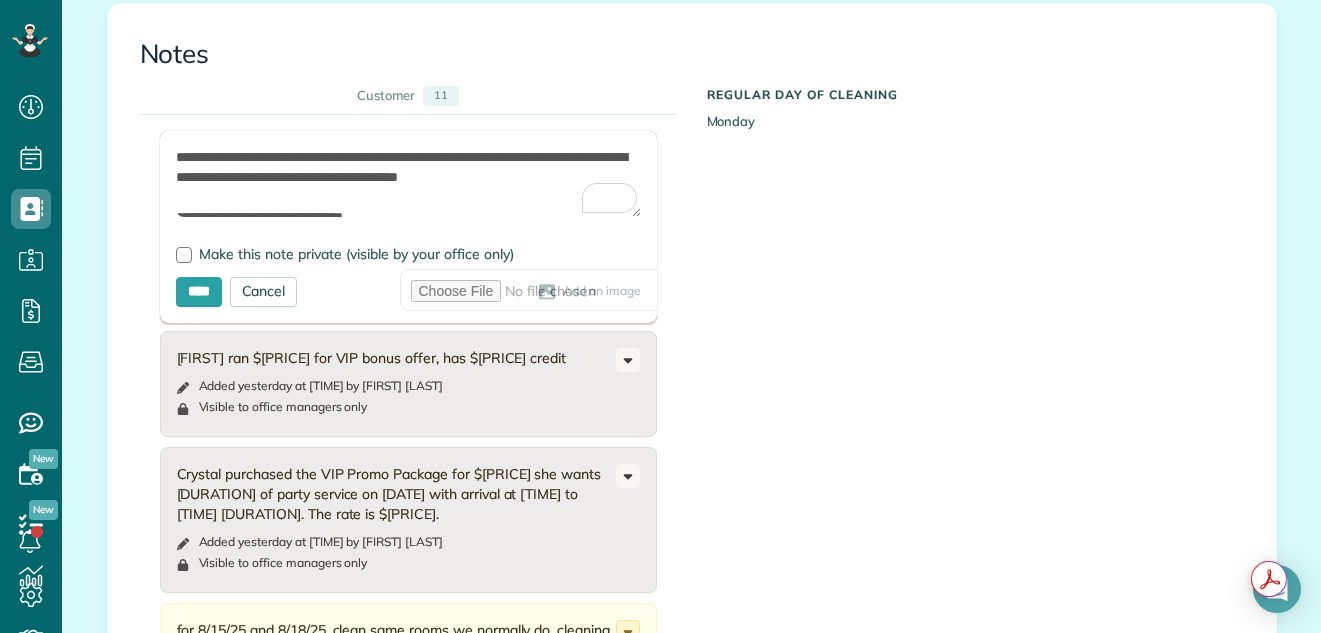 scroll, scrollTop: 329, scrollLeft: 0, axis: vertical 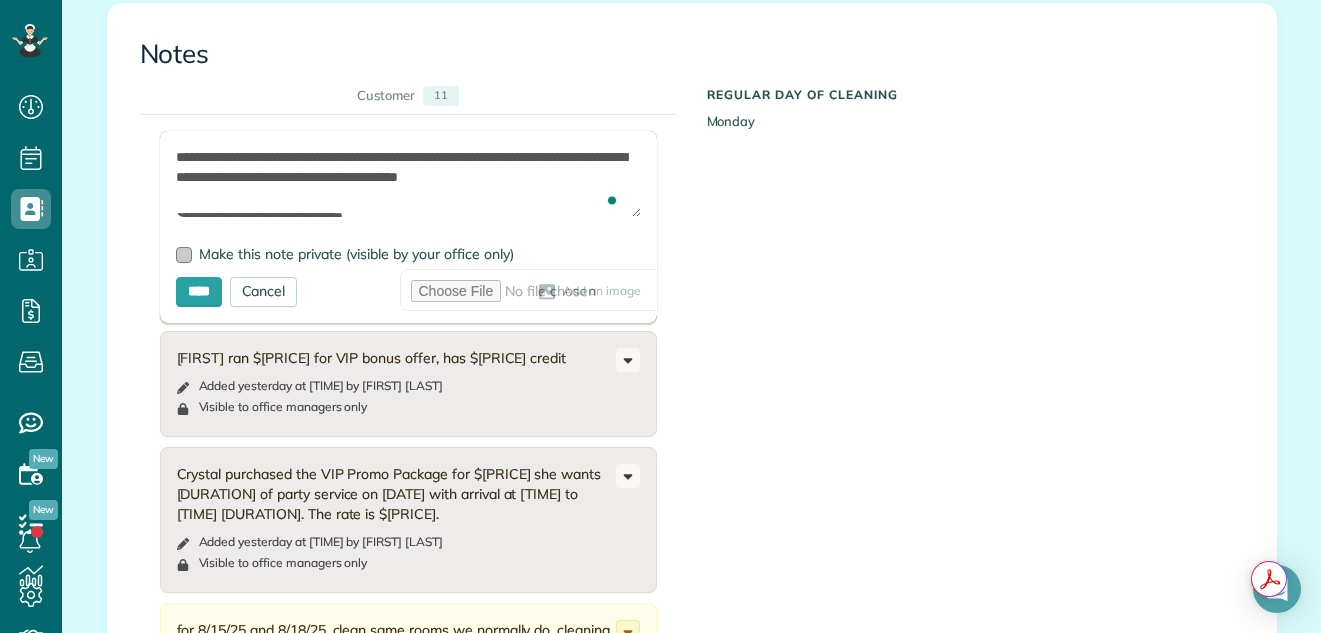 type on "**********" 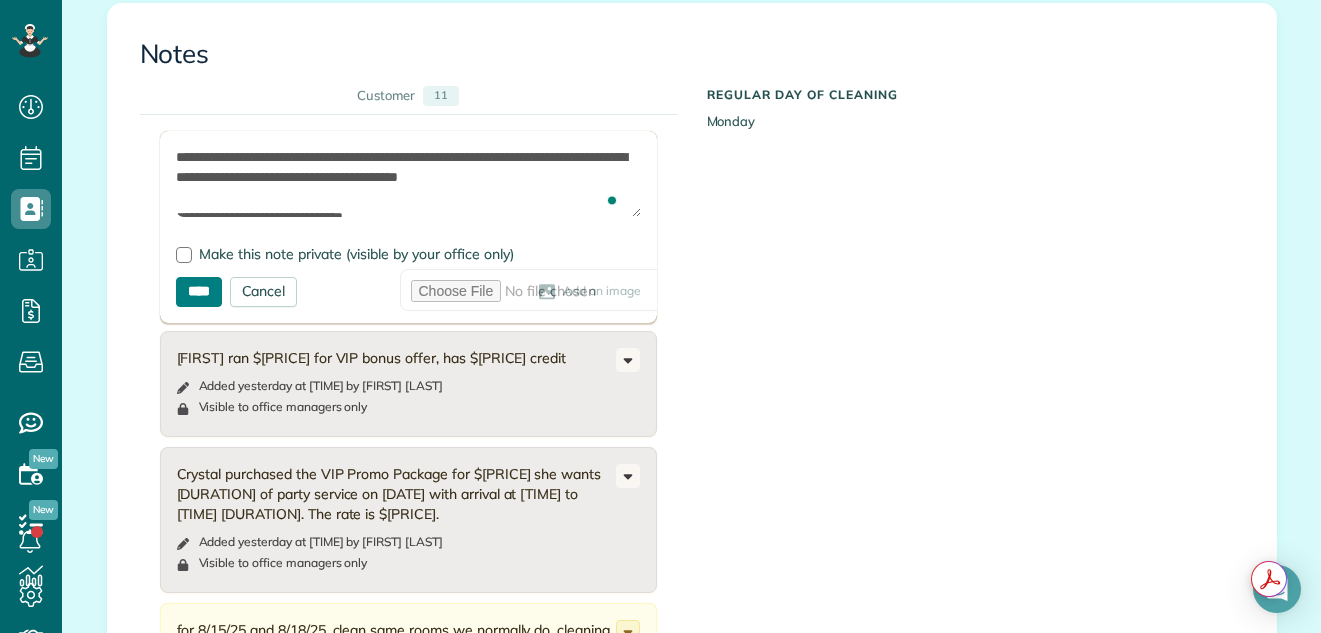 click on "****" at bounding box center (199, 292) 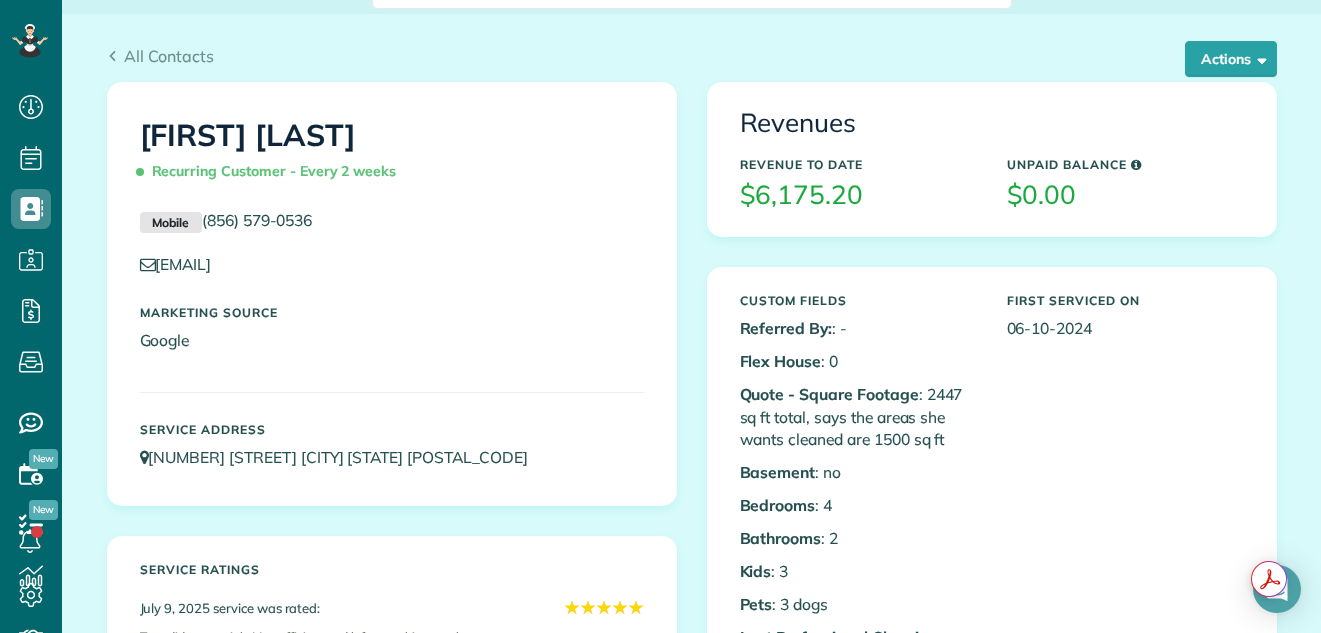 scroll, scrollTop: 0, scrollLeft: 0, axis: both 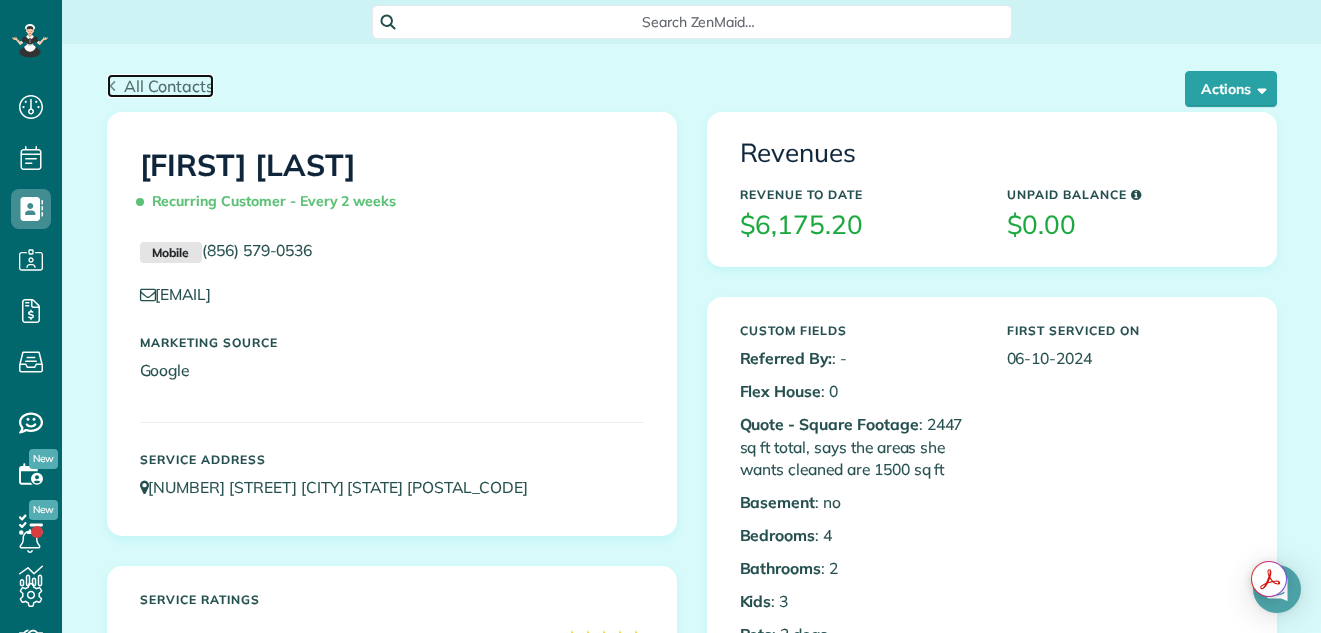 click on "All Contacts" at bounding box center [169, 86] 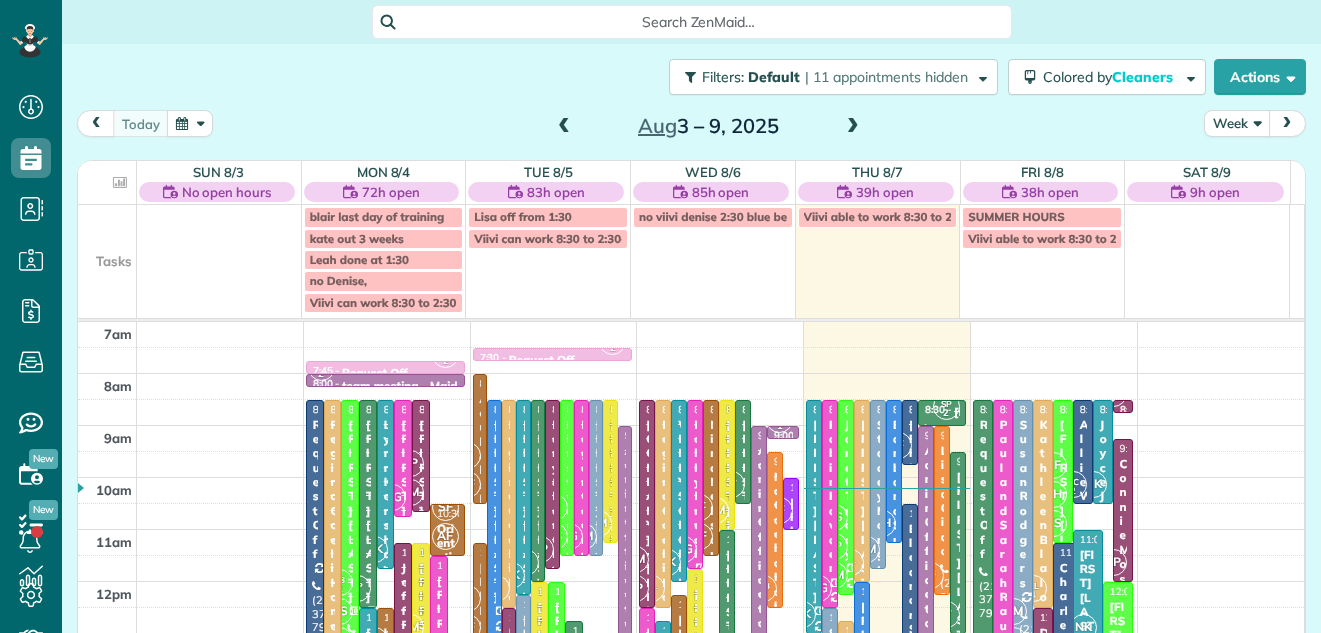 scroll, scrollTop: 0, scrollLeft: 0, axis: both 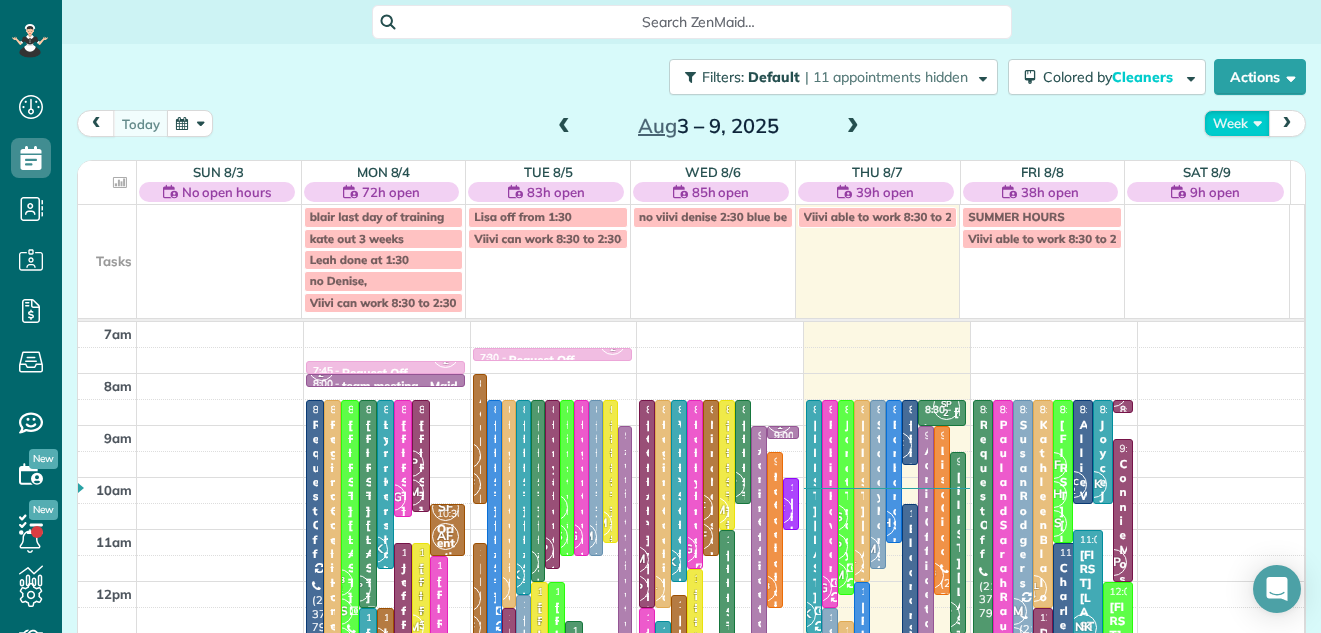 click on "Week" at bounding box center (1237, 123) 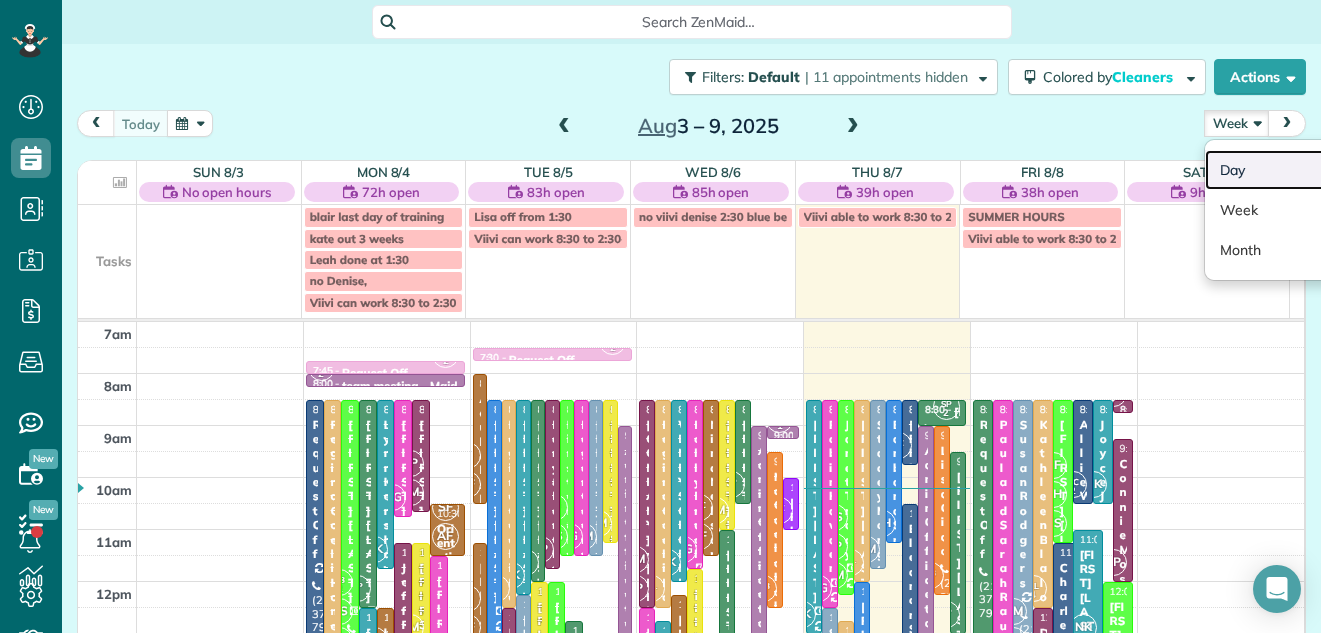 click on "Day" at bounding box center [1284, 170] 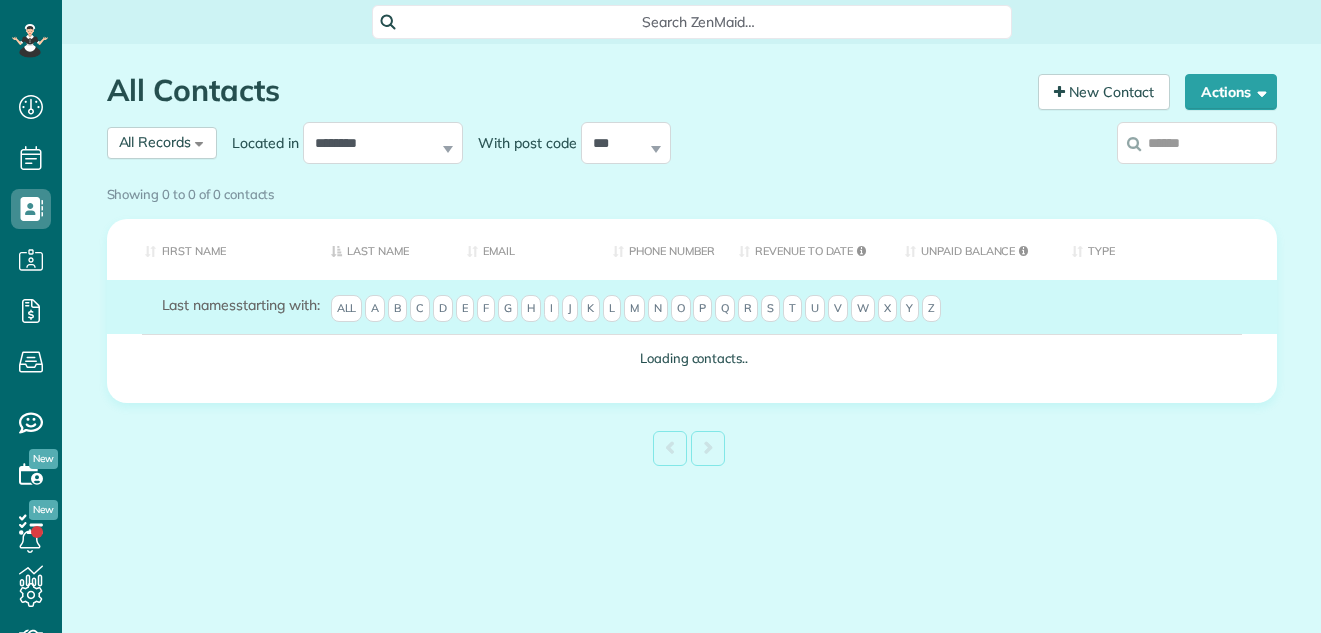 scroll, scrollTop: 0, scrollLeft: 0, axis: both 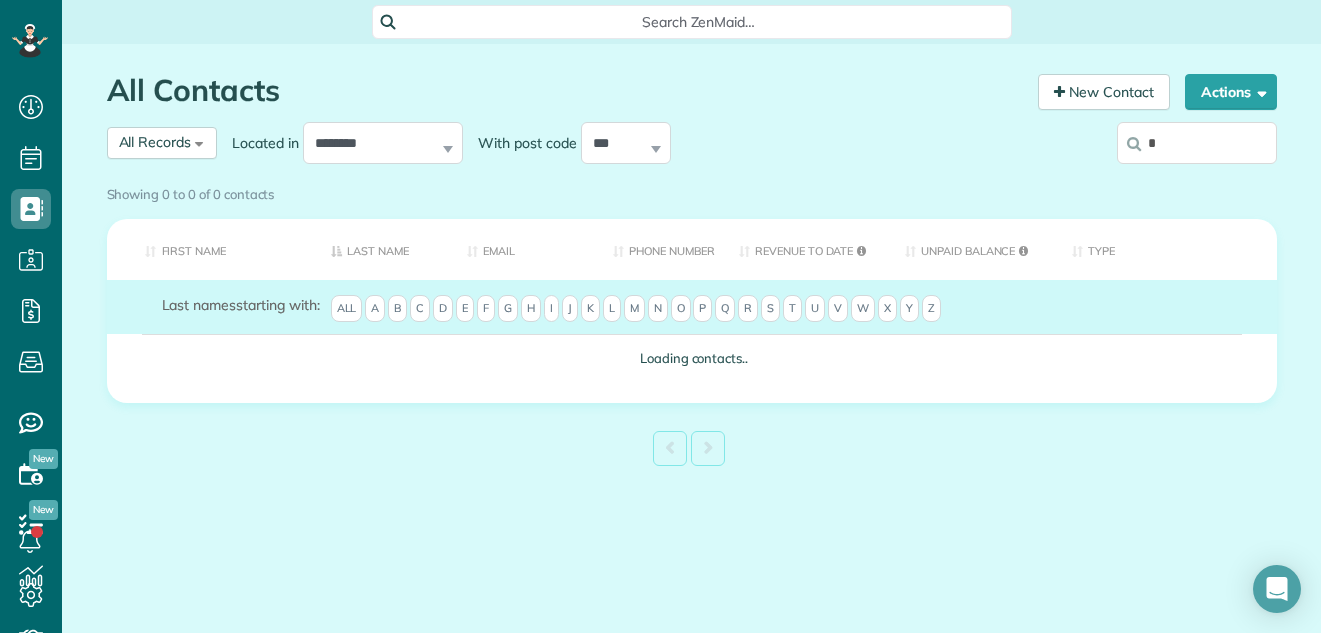 type on "*" 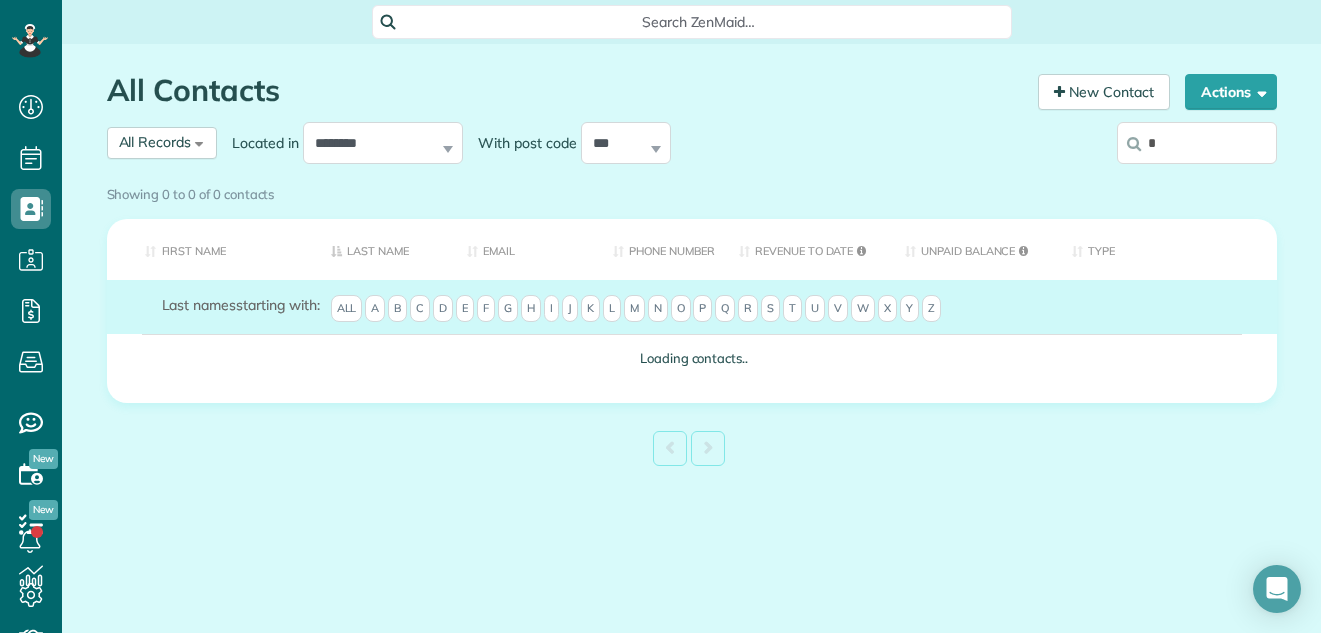 drag, startPoint x: 0, startPoint y: 0, endPoint x: 1176, endPoint y: 149, distance: 1185.4016 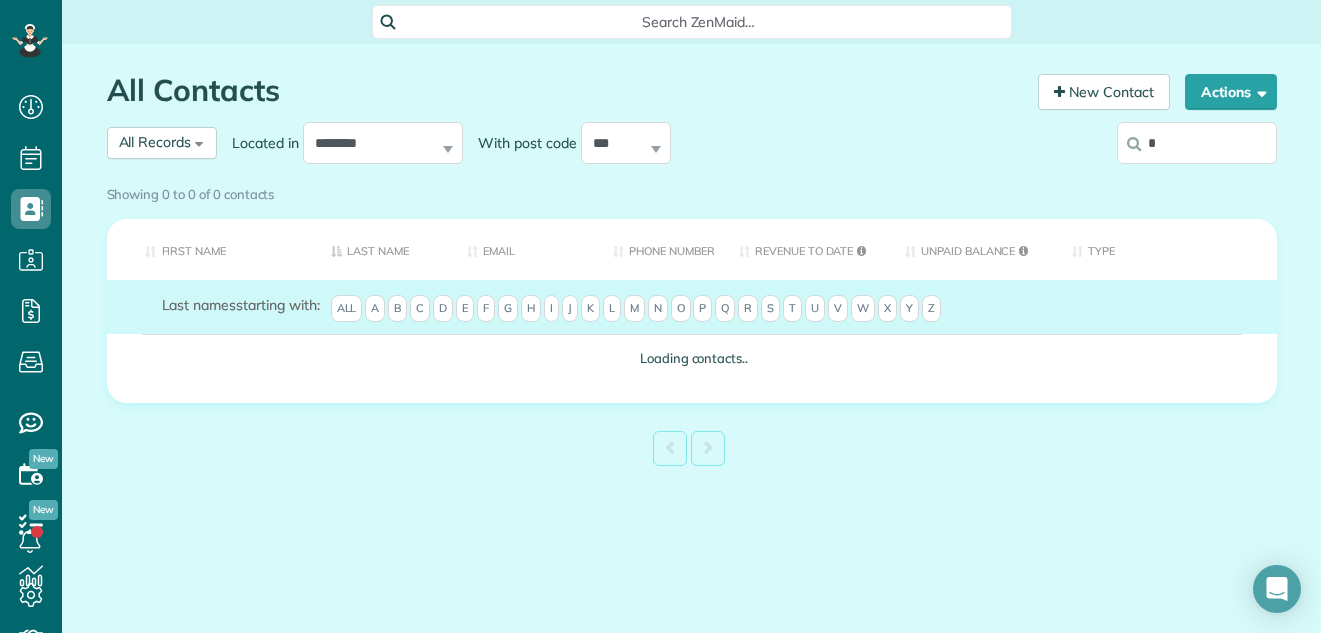 click on "Showing 0 to 0 of 0 contacts" at bounding box center (692, 194) 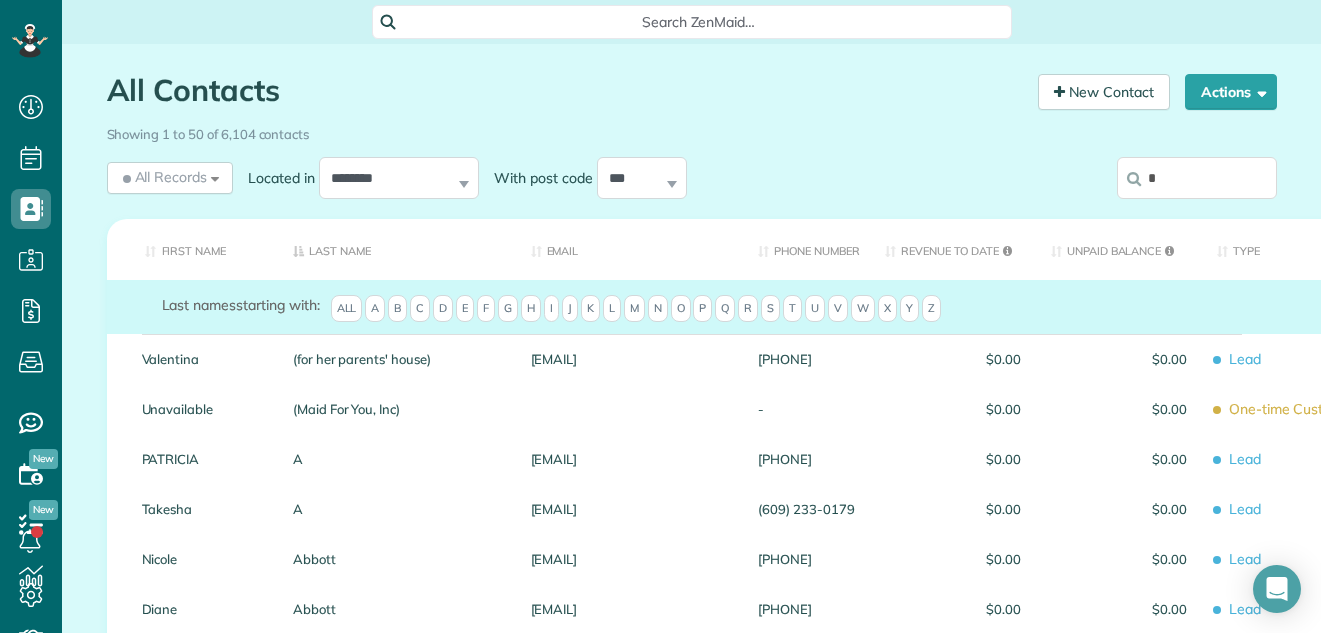 click on "*" at bounding box center [1197, 178] 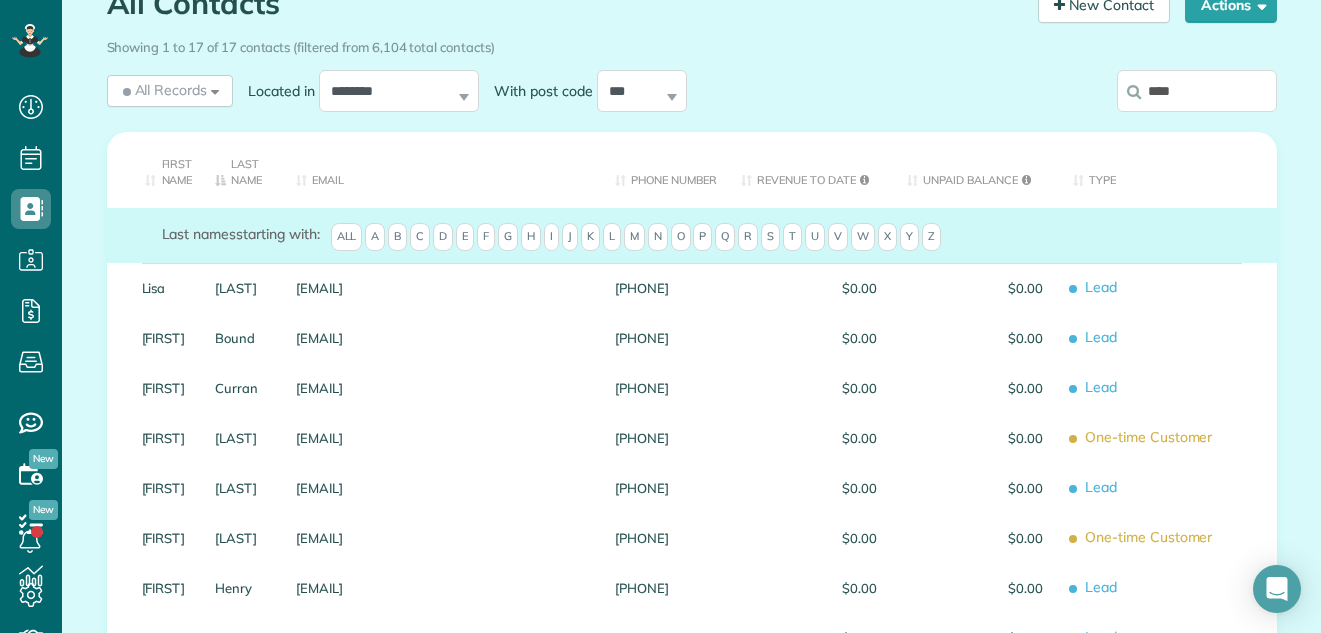scroll, scrollTop: 125, scrollLeft: 0, axis: vertical 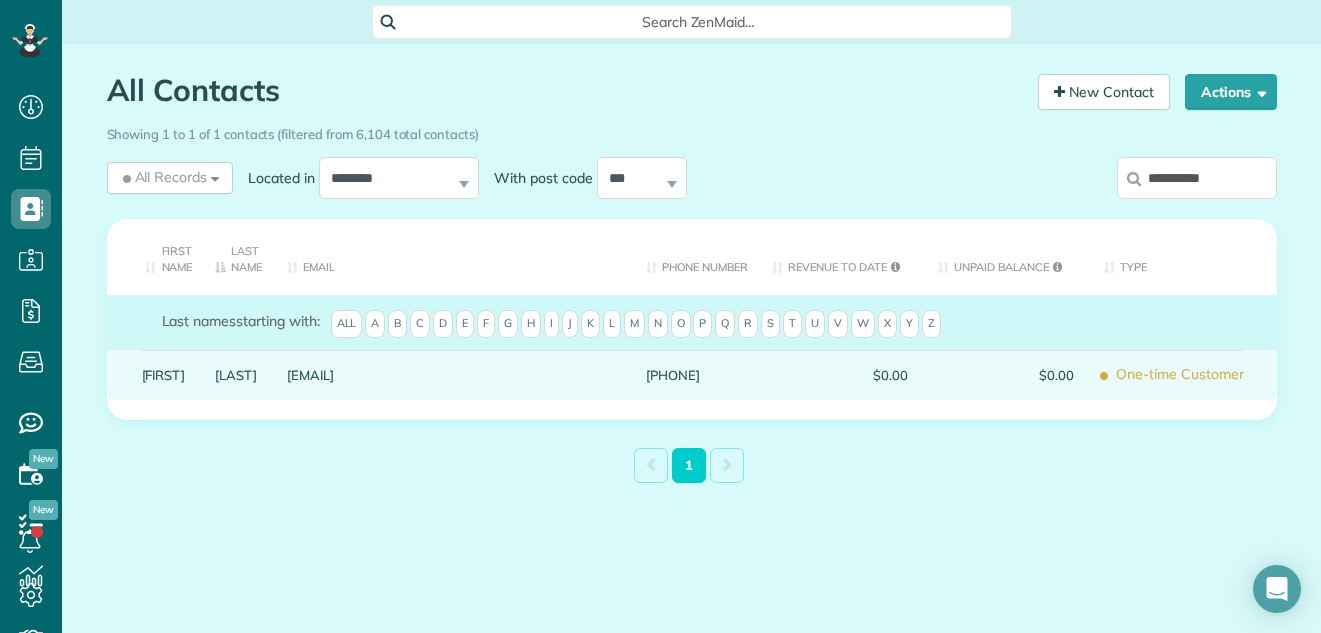 type on "**********" 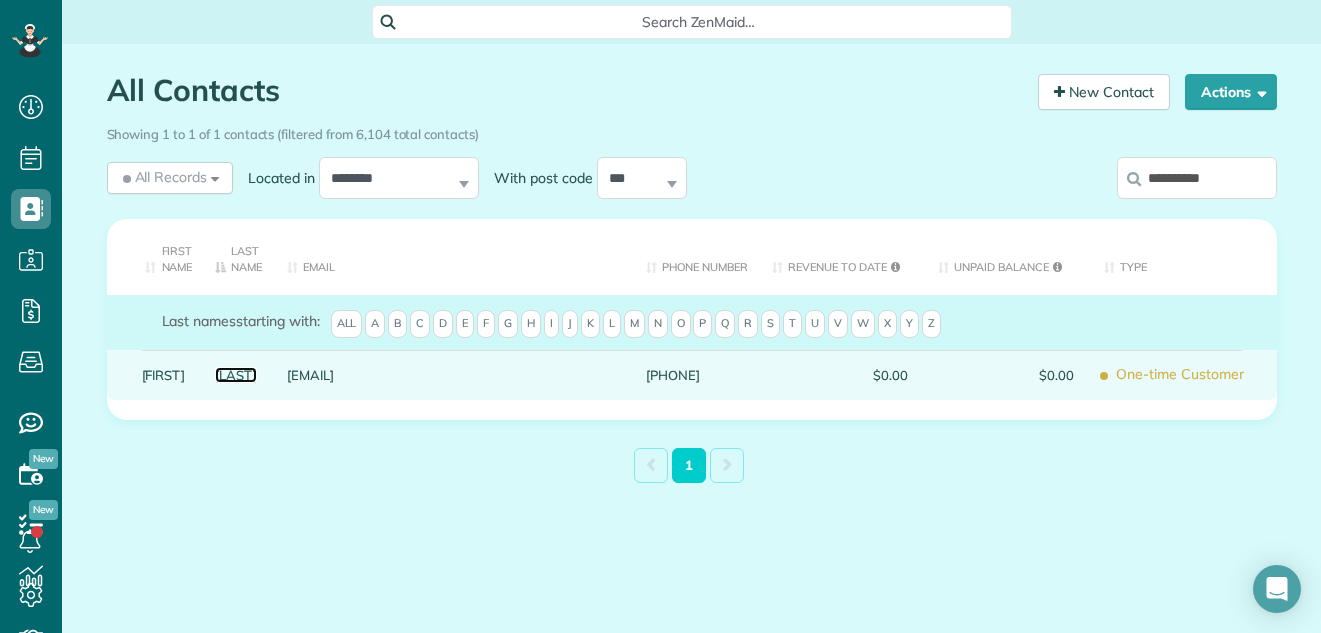 click on "[LAST]" at bounding box center (236, 375) 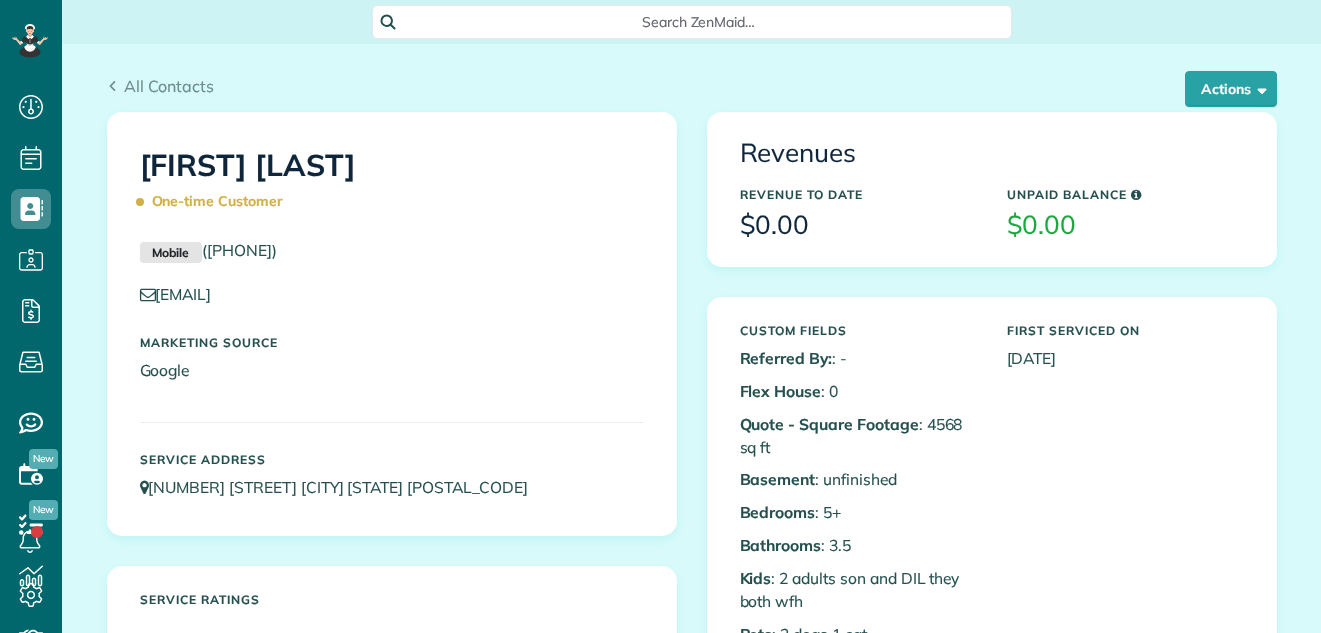 scroll, scrollTop: 0, scrollLeft: 0, axis: both 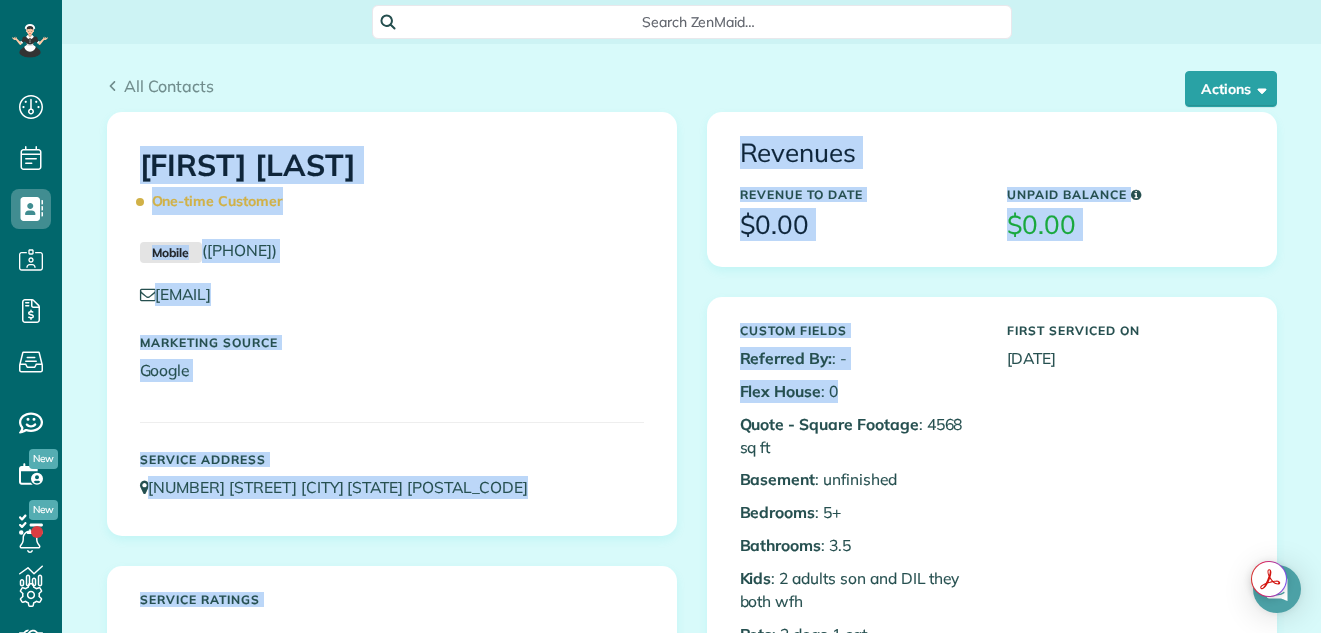 drag, startPoint x: 737, startPoint y: 216, endPoint x: 850, endPoint y: 76, distance: 179.91386 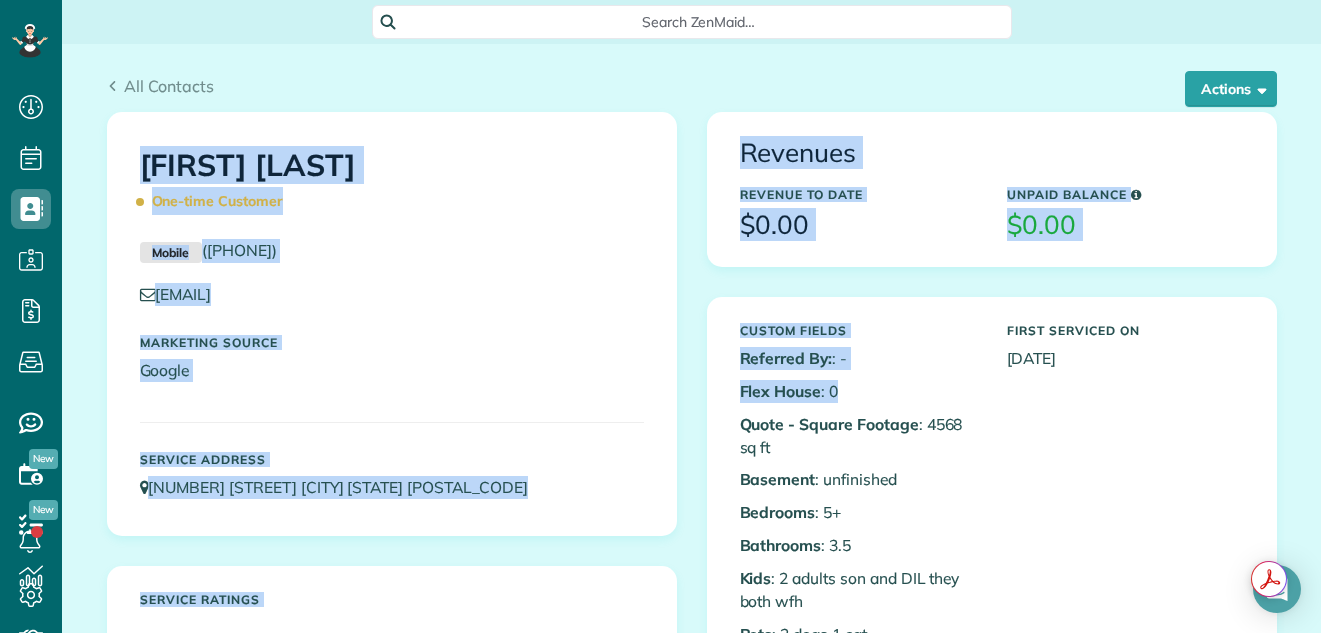 click on "All Contacts
Actions
Edit
Add Appointment
Recent Activity
Send Email
Show Past appointments
Show Future appointments
Manage Credit Cards
Delete" at bounding box center [692, 1635] 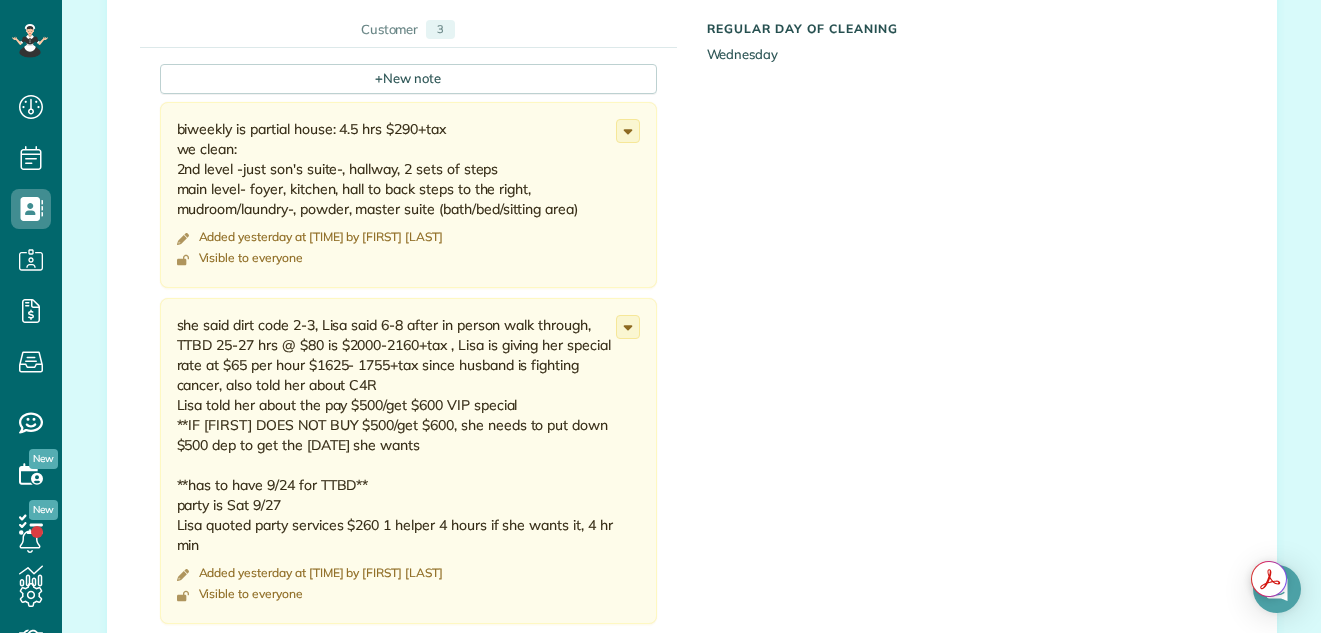 scroll, scrollTop: 1659, scrollLeft: 0, axis: vertical 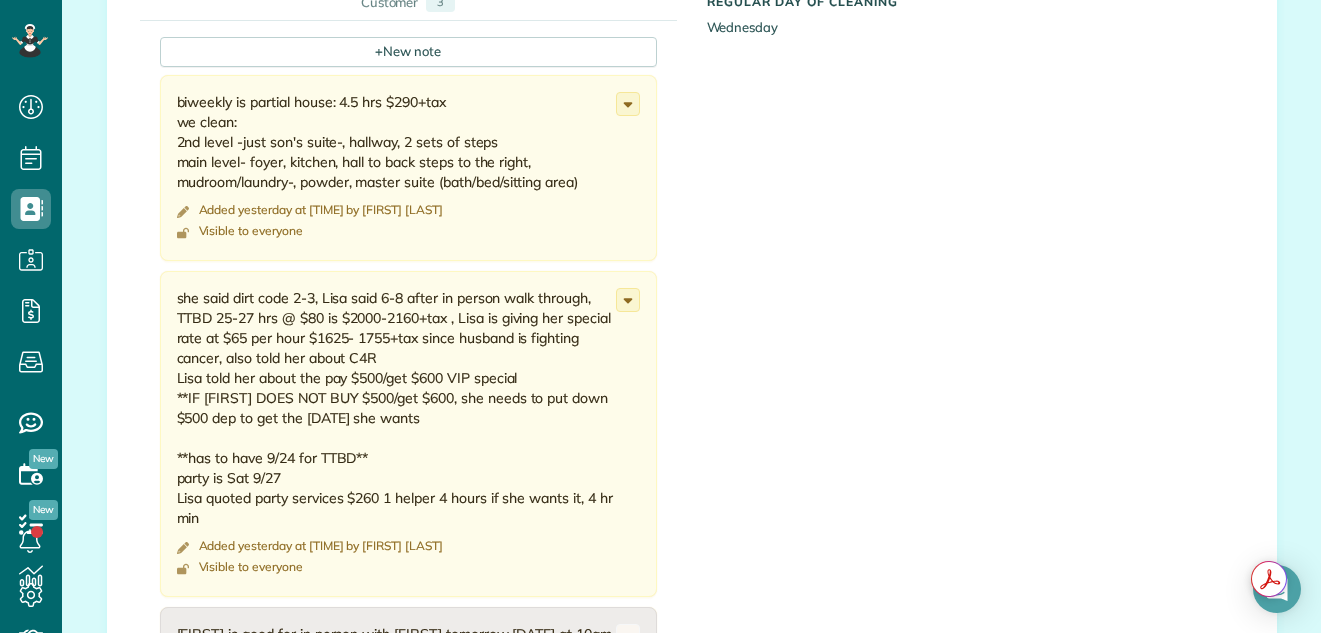 drag, startPoint x: 169, startPoint y: 100, endPoint x: 189, endPoint y: 512, distance: 412.48514 